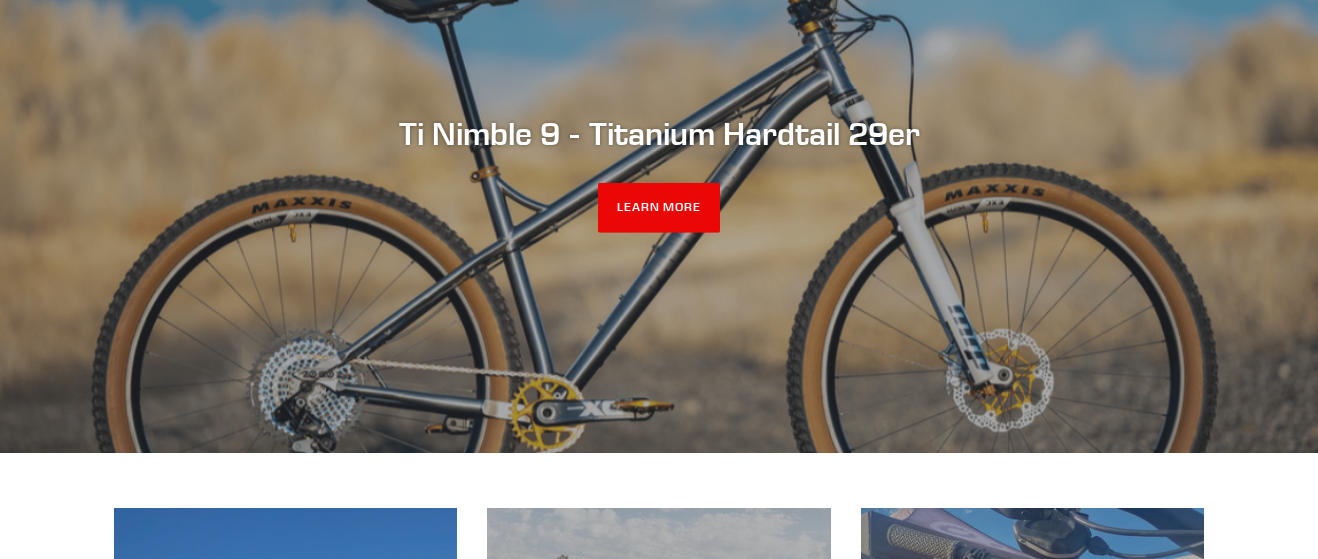 scroll, scrollTop: 306, scrollLeft: 0, axis: vertical 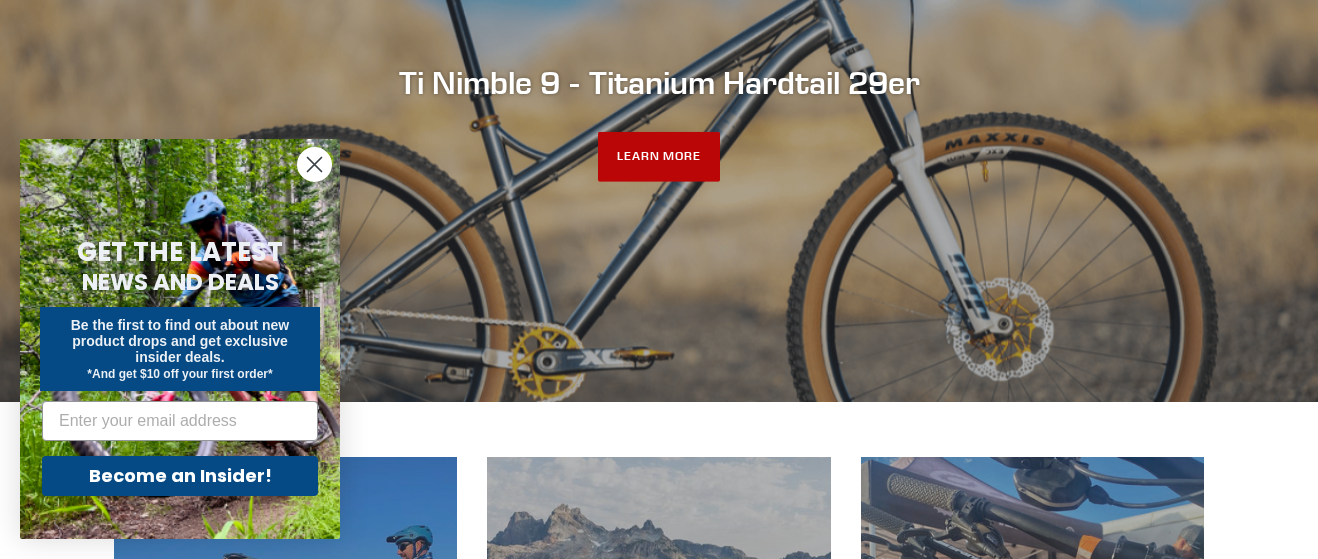 click on "LEARN MORE" at bounding box center [659, 157] 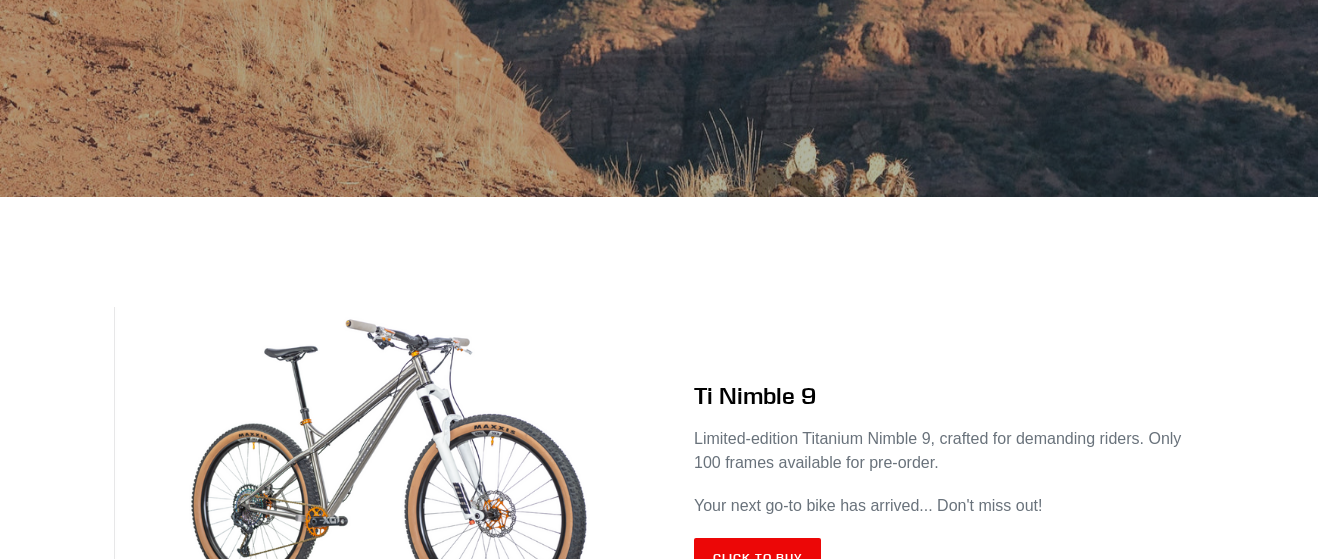 scroll, scrollTop: 816, scrollLeft: 0, axis: vertical 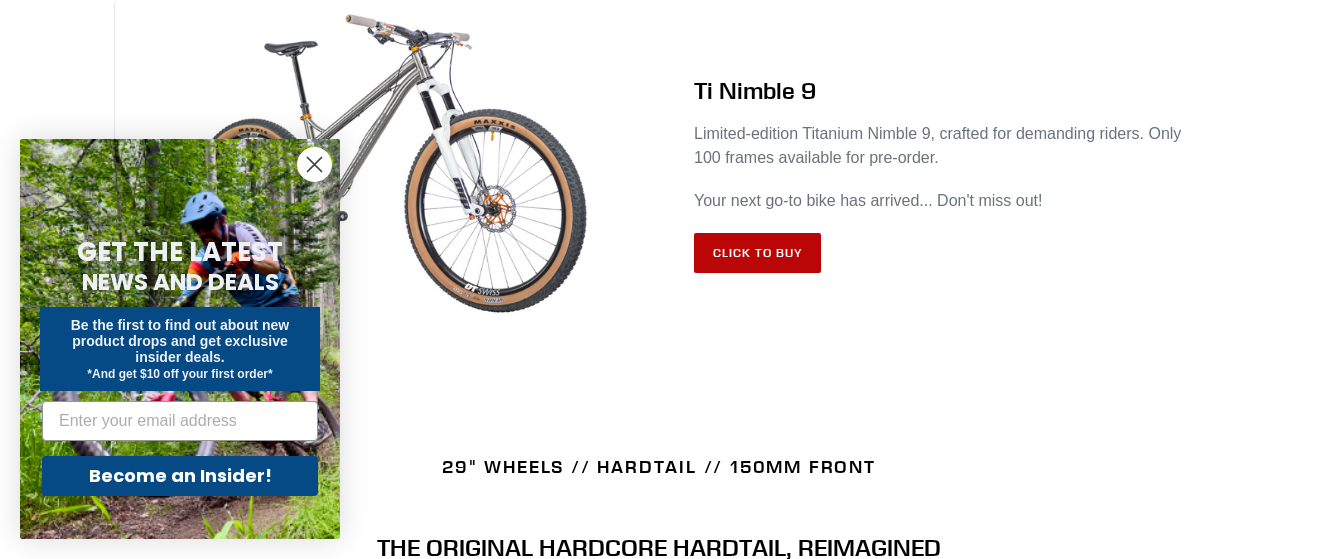 click on "Click to Buy" at bounding box center (757, 253) 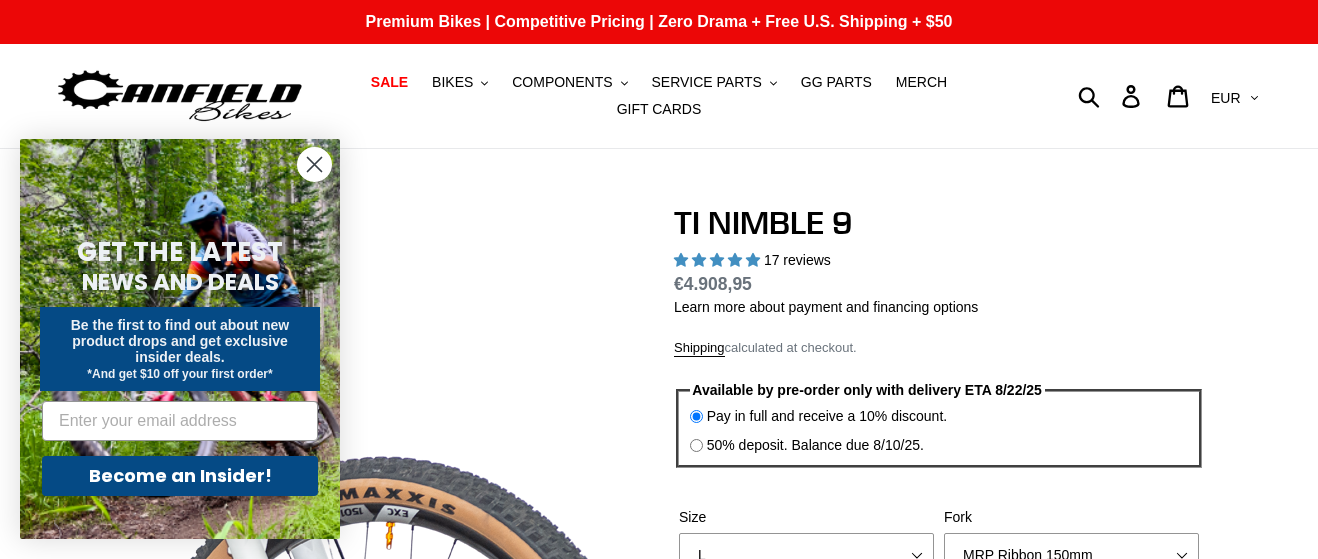 select on "highest-rating" 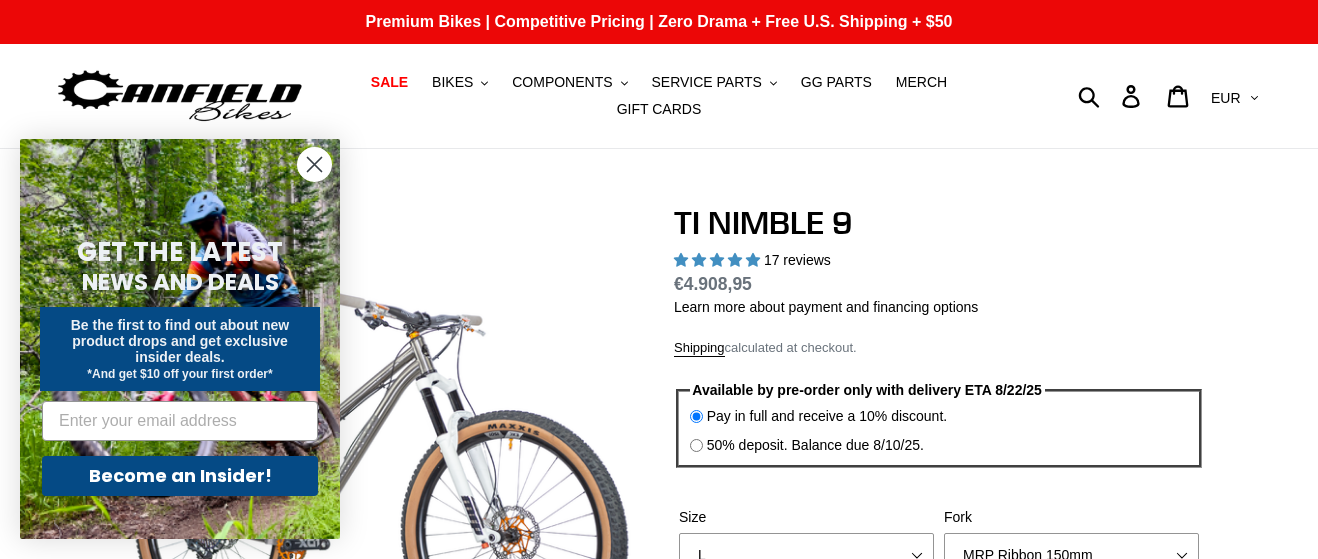 click 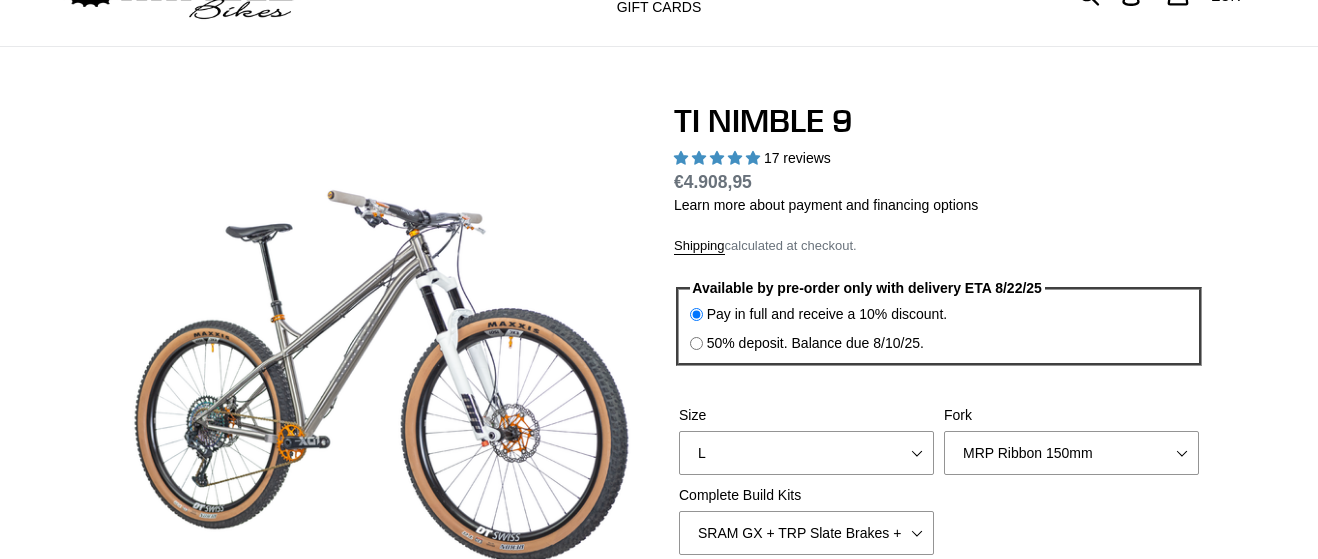 scroll, scrollTop: 204, scrollLeft: 0, axis: vertical 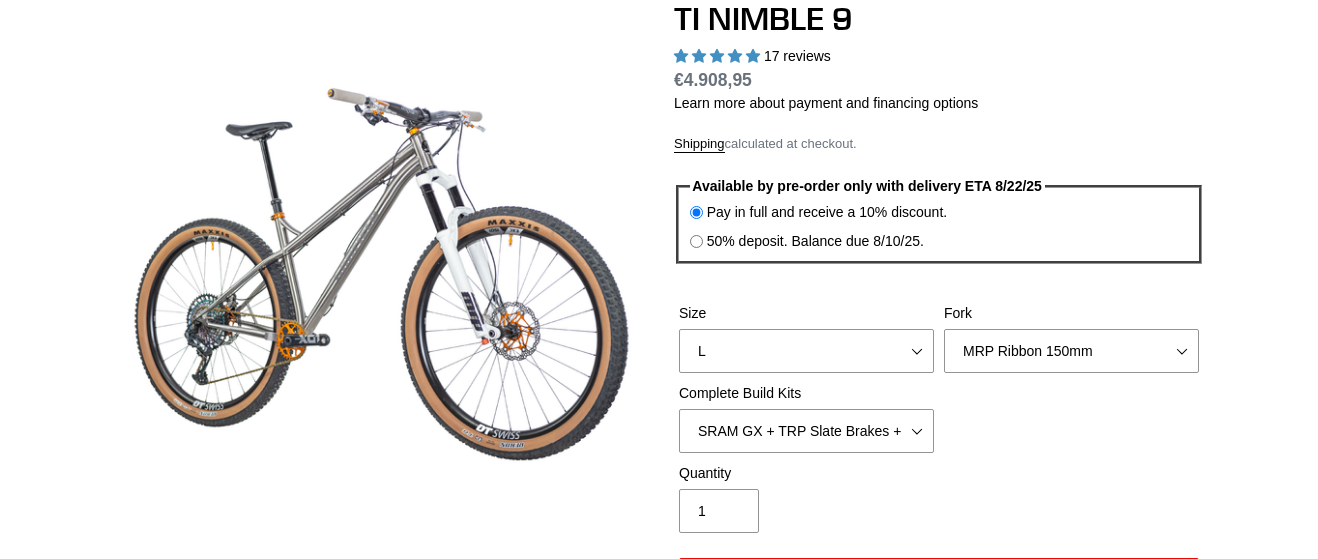click on "50% deposit. Balance due 8/10/25." at bounding box center (815, 241) 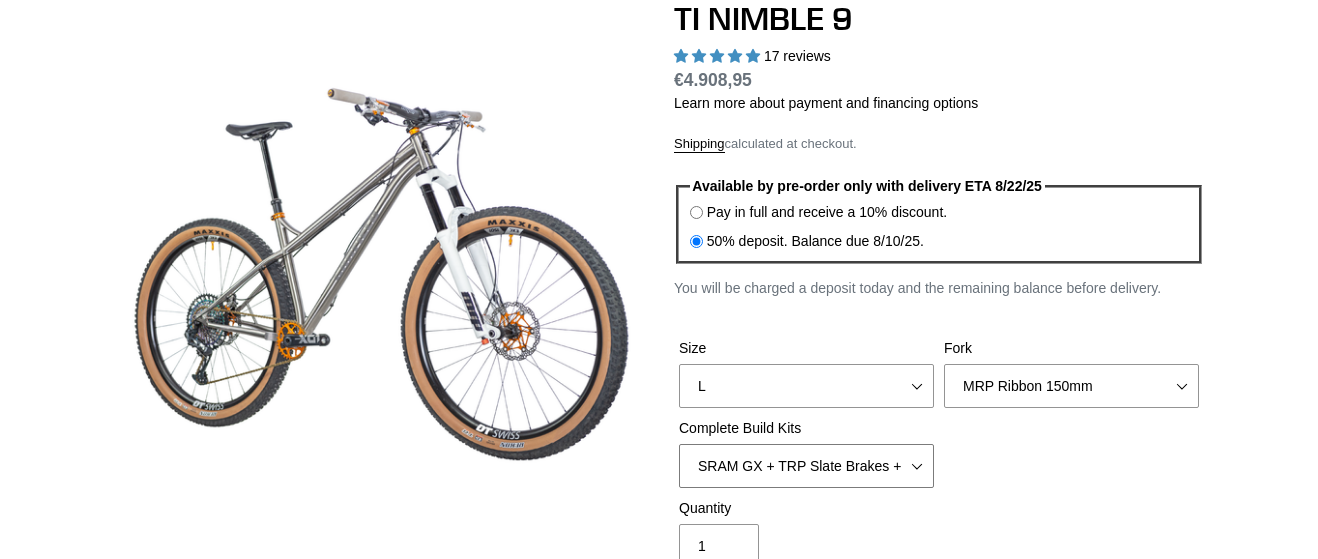 click on "SRAM GX + TRP Slate Brakes + Rotors + e13 LG-1 Wheels
SHIMANO XT + SHIMANO brakes + Rotors + e13 LG-1 Wheels
SRAM XO + Guide Brakes + Rotors + Atomik AL Wheels
SHIMANO XTR + HOPE Brakes + DT Swiss Carbon Wheels
Complete Build Kit - None (Contact us for Custom Builds)" at bounding box center (806, 466) 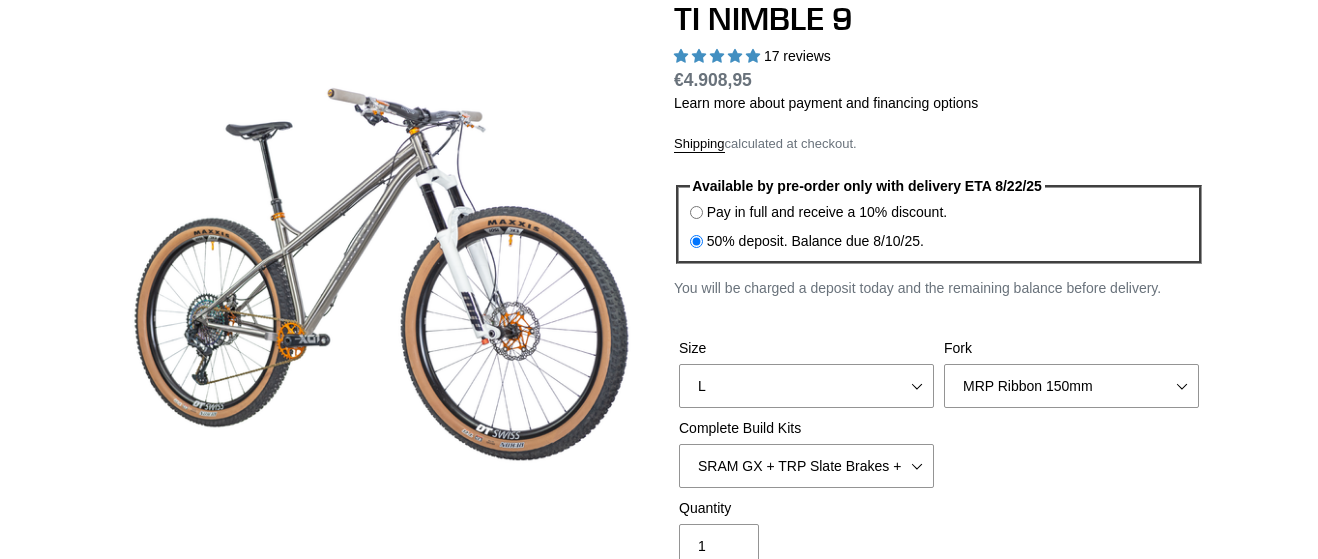 click on "Size
S
M
L
XL / XXL (Specify at checkout)
Fork
MRP Ribbon 150mm
RockShox Lyrik 150mm
Fox Factory 36 150mm
Cane Creek Helm 150mm
Fork - None" at bounding box center [939, 418] 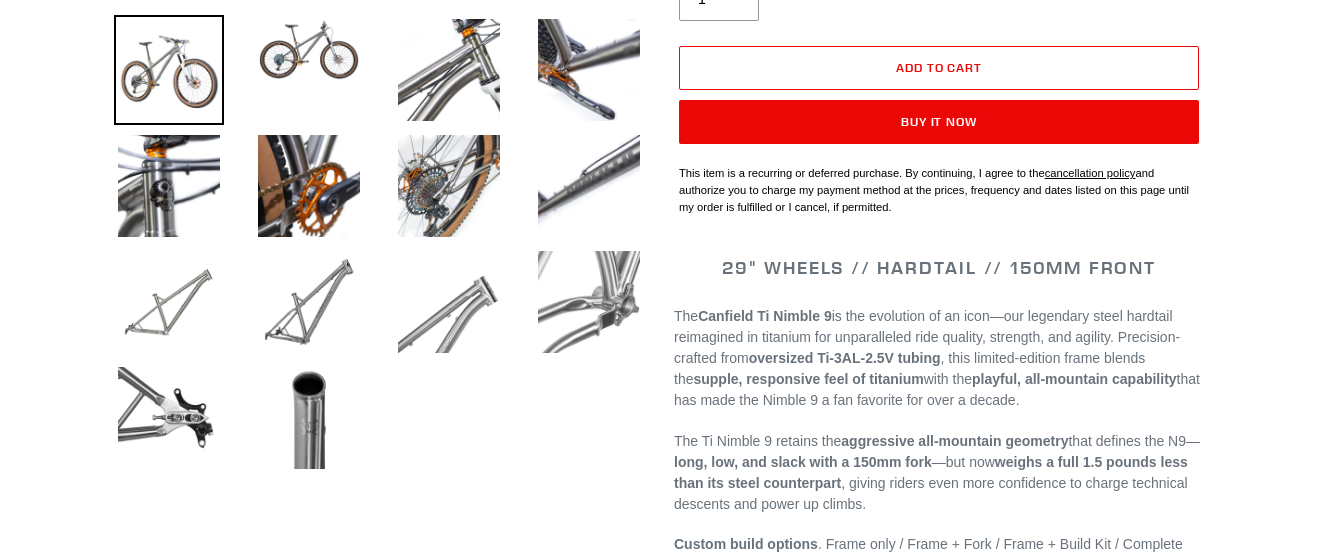 scroll, scrollTop: 714, scrollLeft: 0, axis: vertical 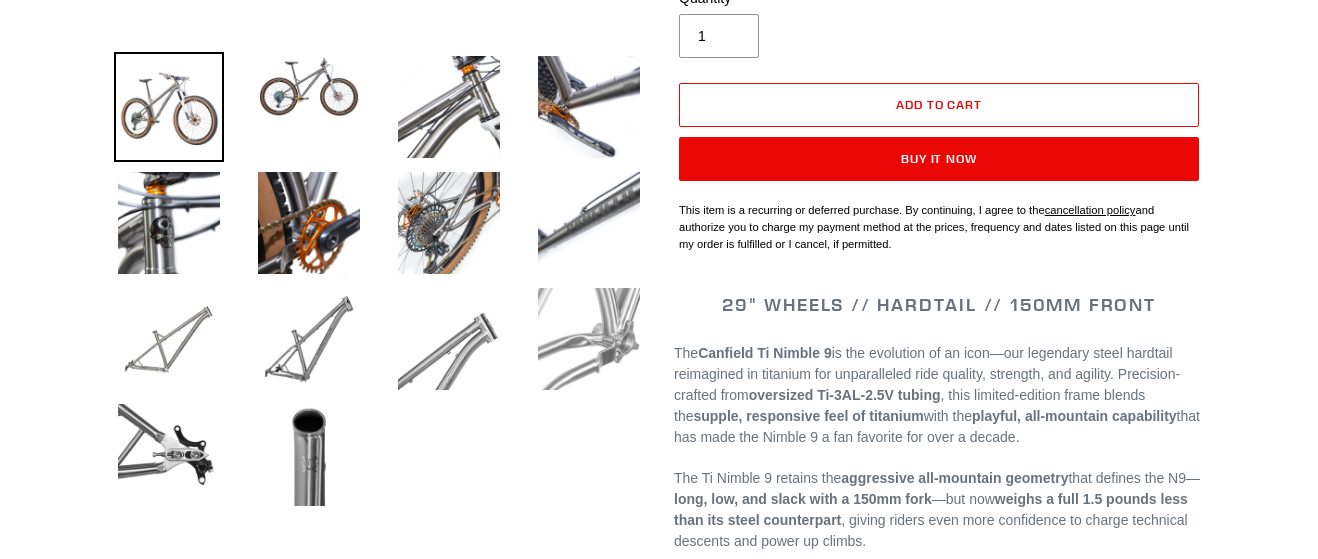 click at bounding box center (589, 339) 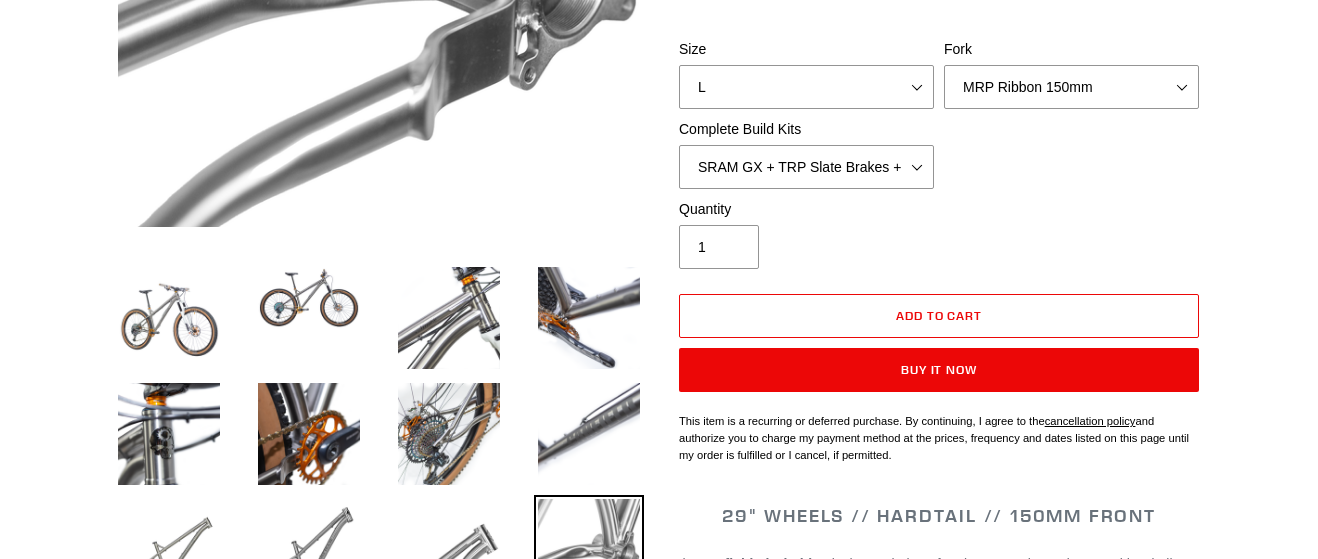 scroll, scrollTop: 306, scrollLeft: 0, axis: vertical 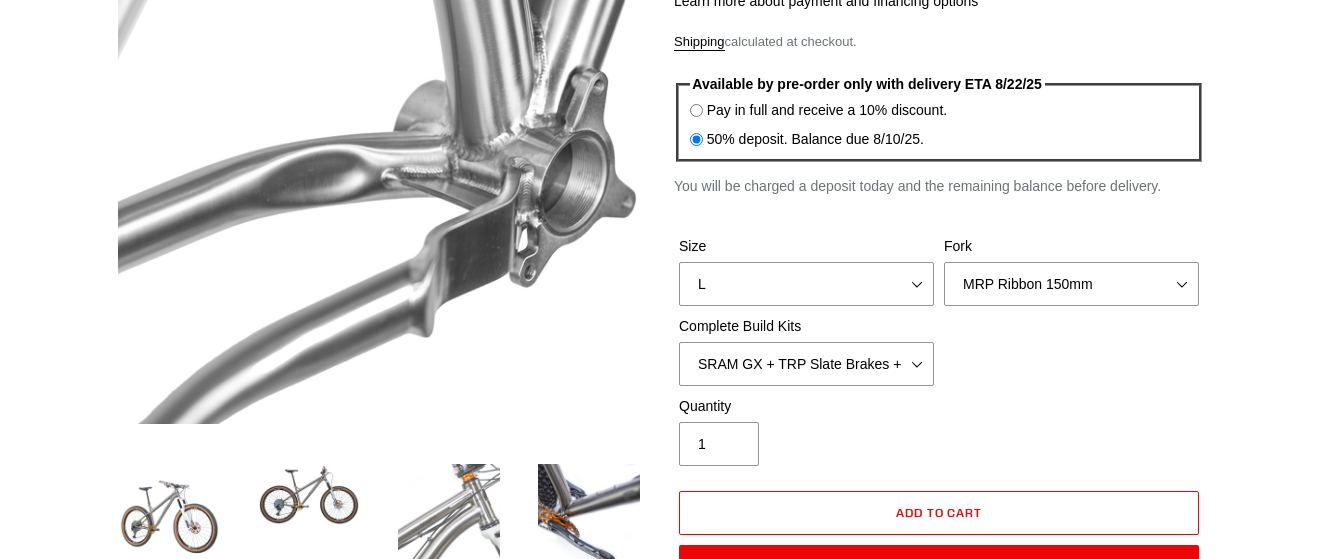 click at bounding box center (449, 515) 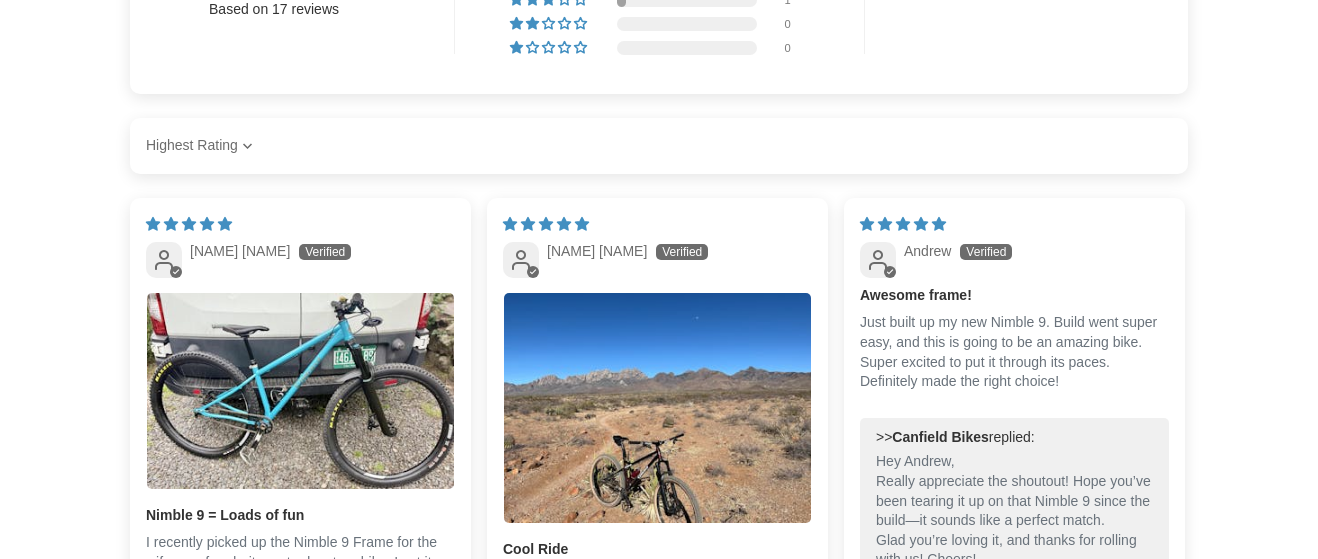 scroll, scrollTop: 5100, scrollLeft: 0, axis: vertical 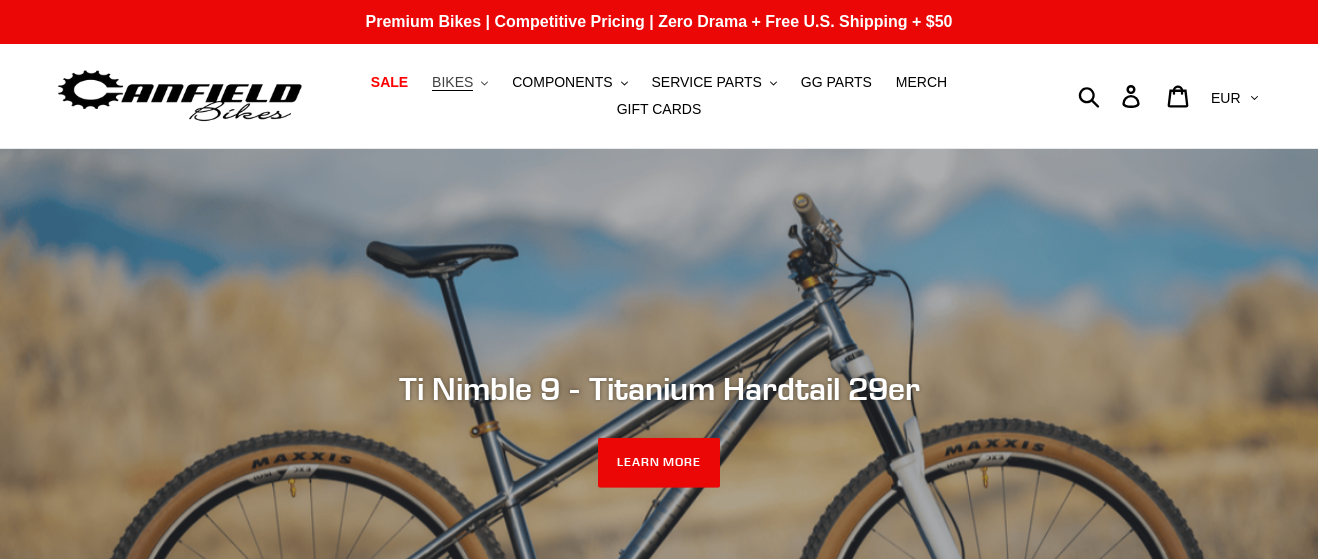 click on ".cls-1{fill:#231f20}" 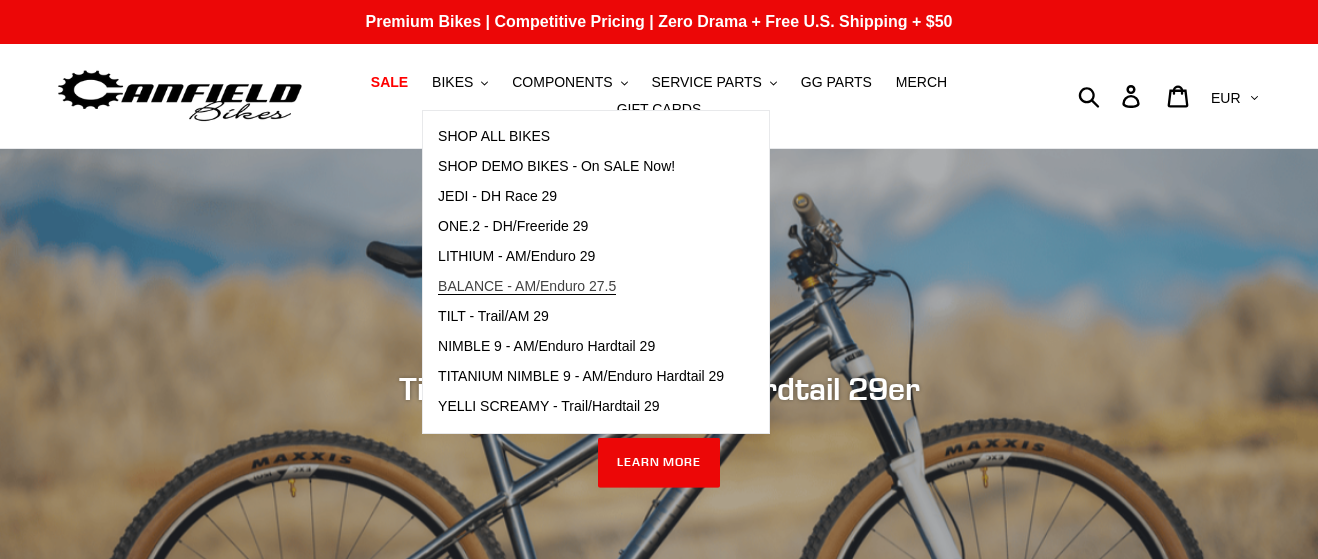 click on "BALANCE - AM/Enduro 27.5" at bounding box center (527, 286) 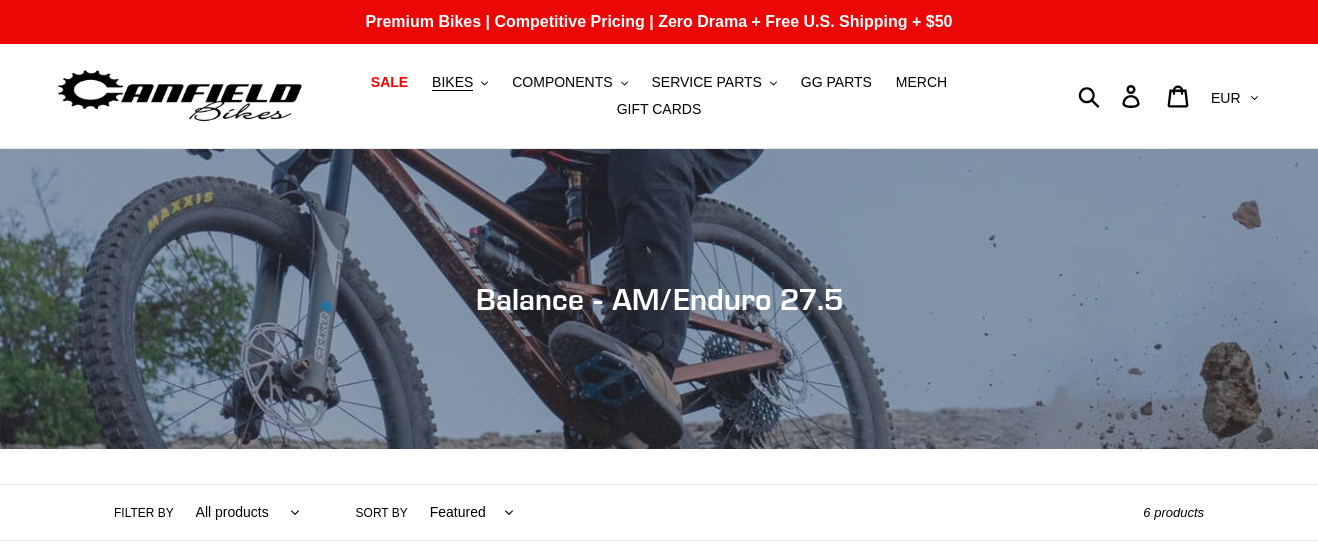 scroll, scrollTop: 510, scrollLeft: 0, axis: vertical 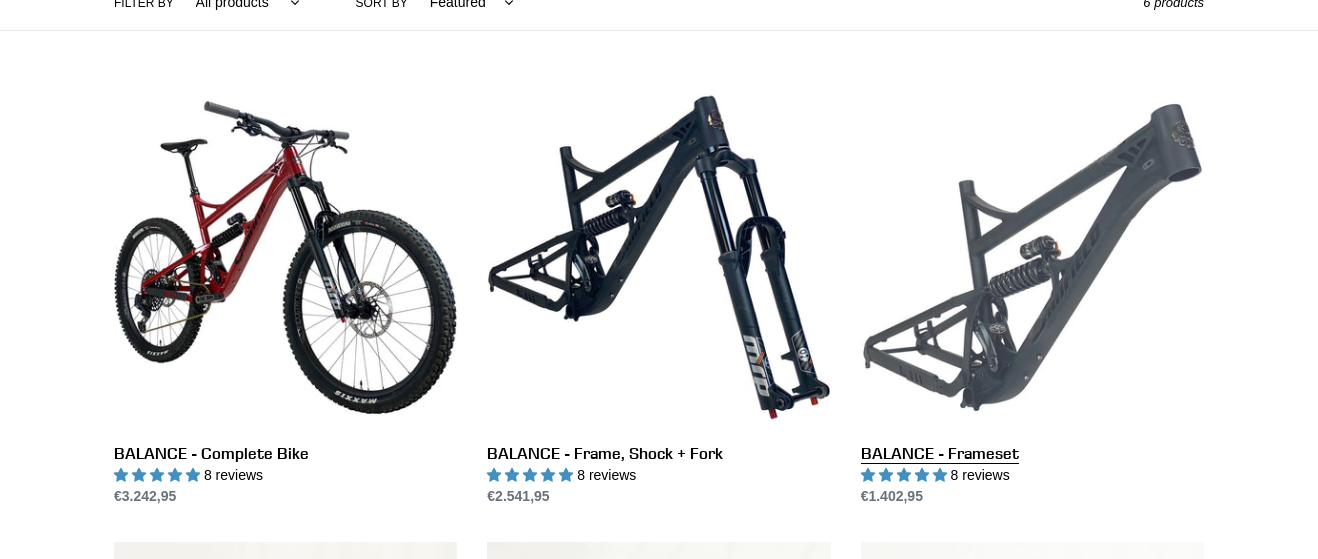 click on "BALANCE - Frameset" at bounding box center [1032, 296] 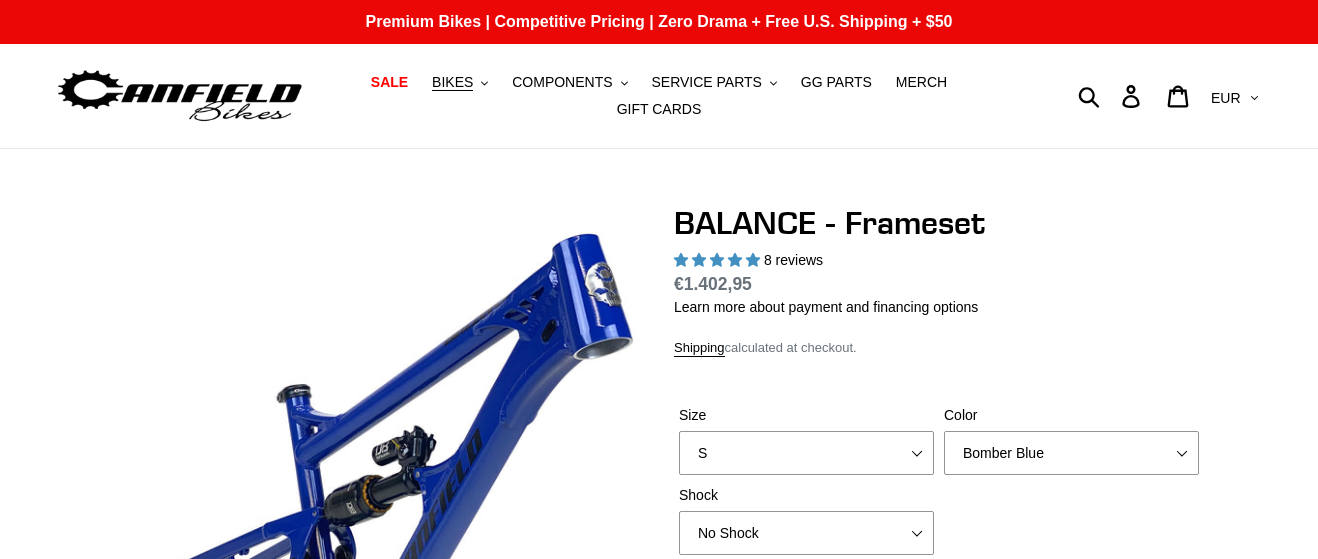 scroll, scrollTop: 306, scrollLeft: 0, axis: vertical 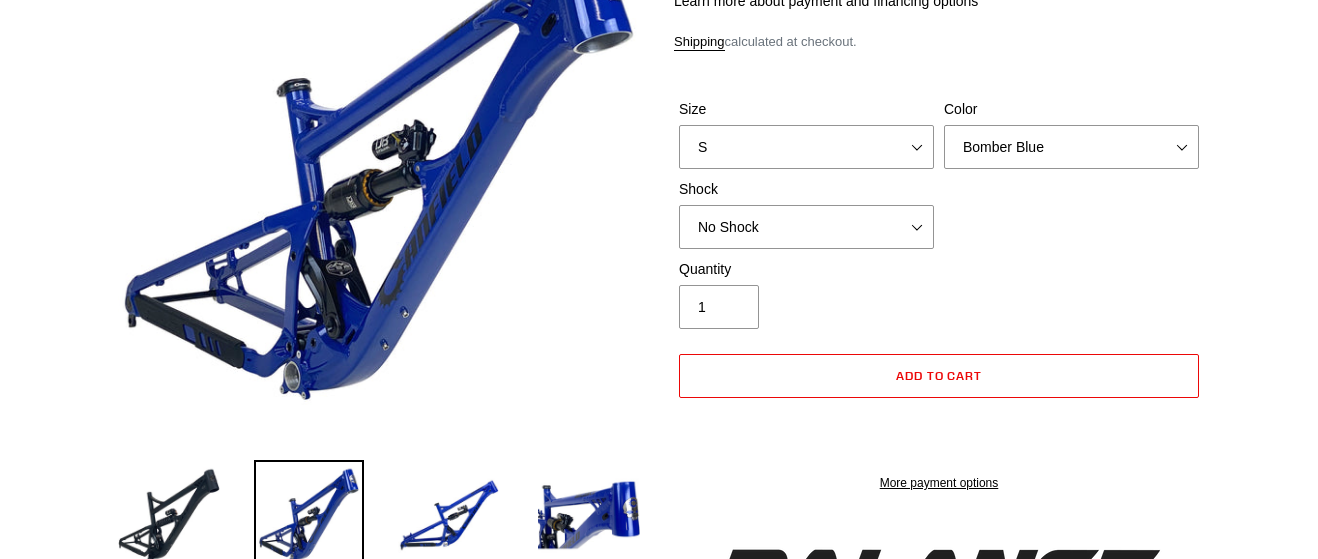 select on "highest-rating" 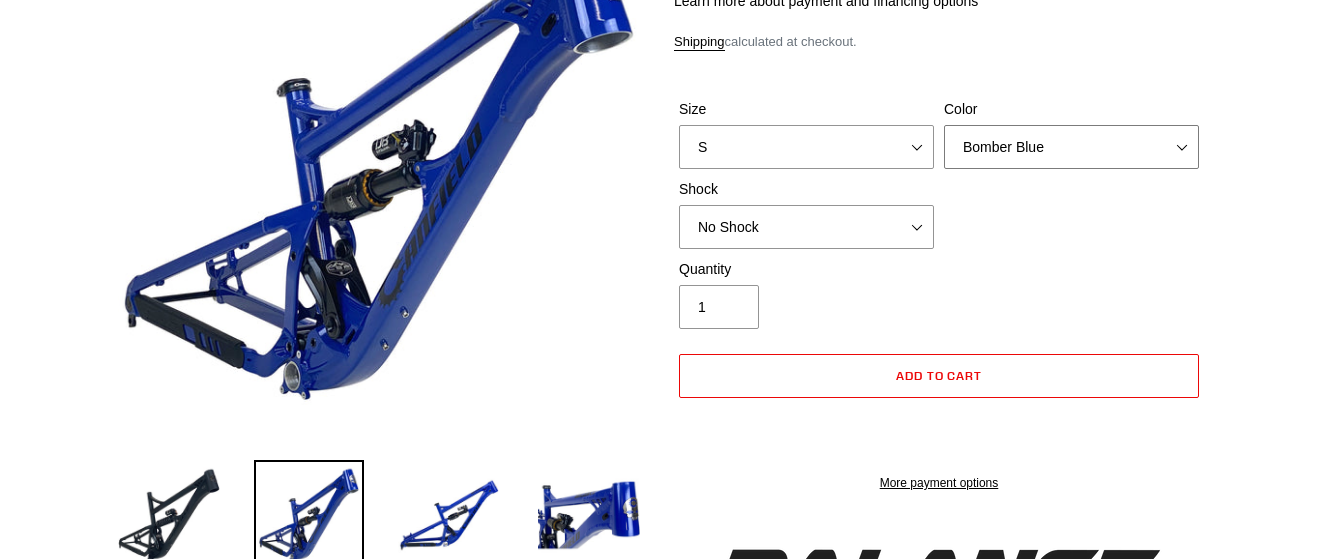 click on "Bomber Blue
Goat's Blood
Stealth Black" at bounding box center (1071, 147) 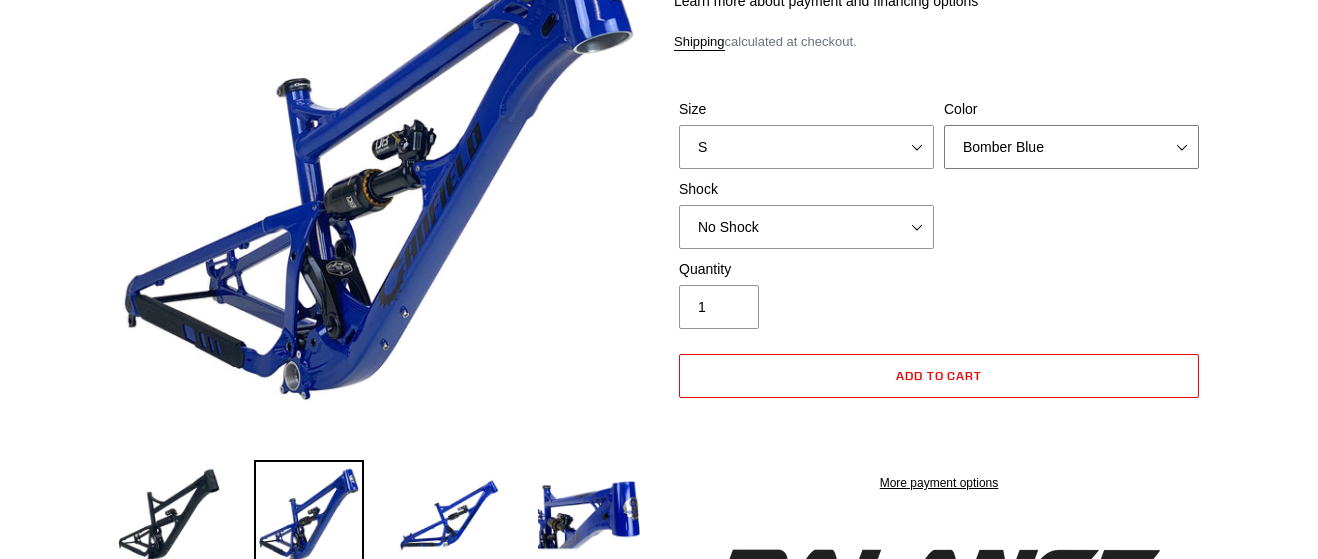 select on "Goat's Blood" 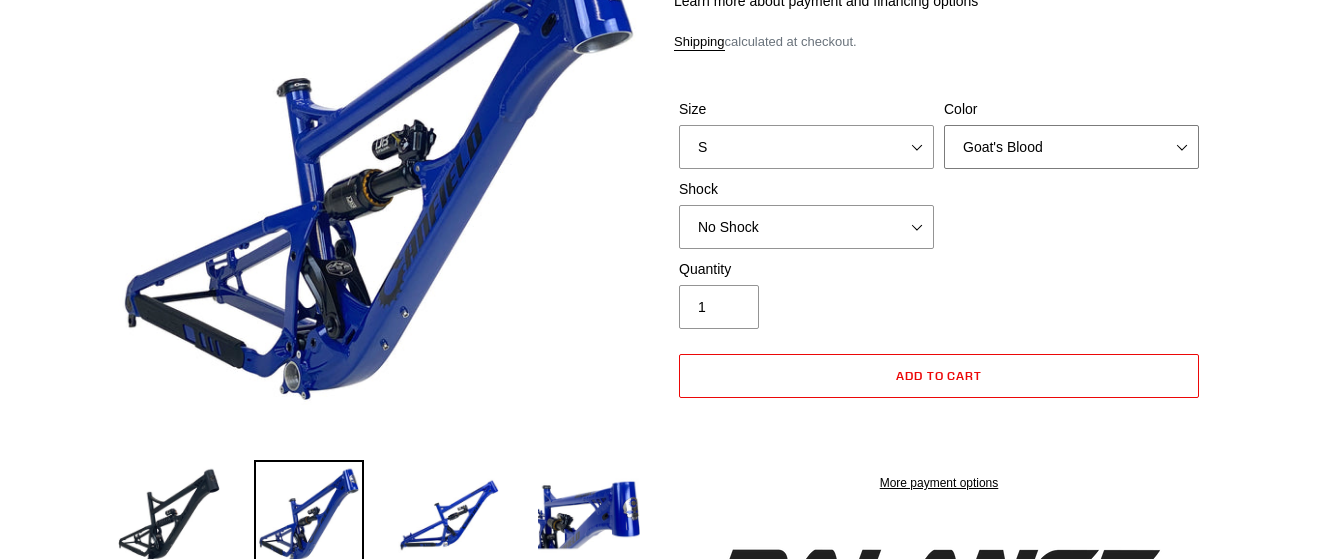 click on "Goat's Blood" at bounding box center (0, 0) 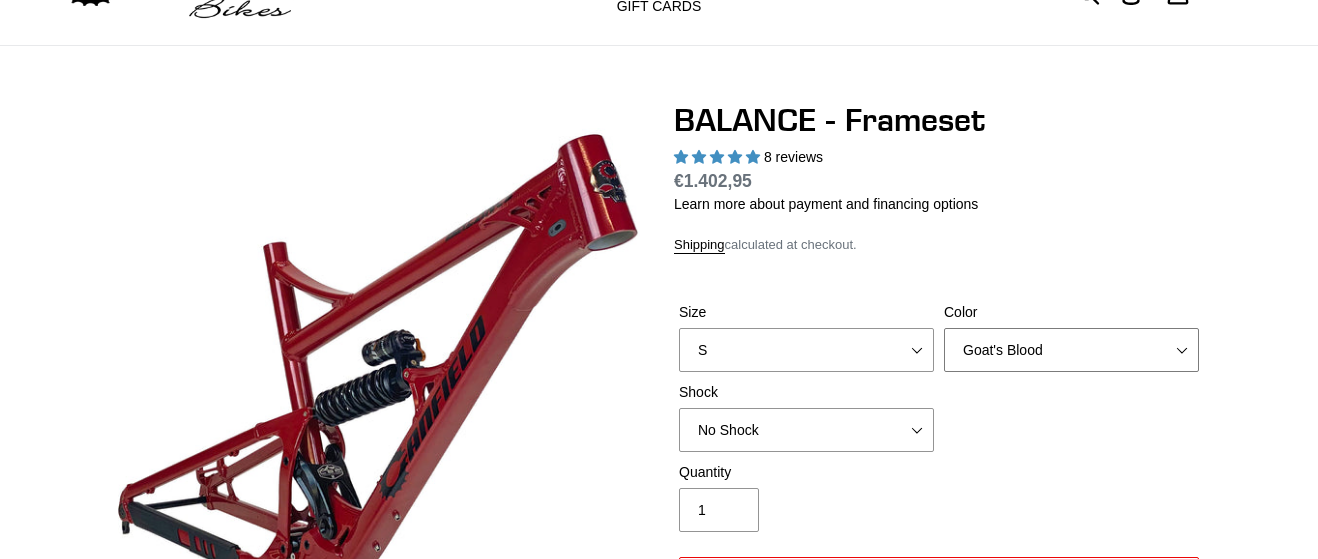 scroll, scrollTop: 102, scrollLeft: 0, axis: vertical 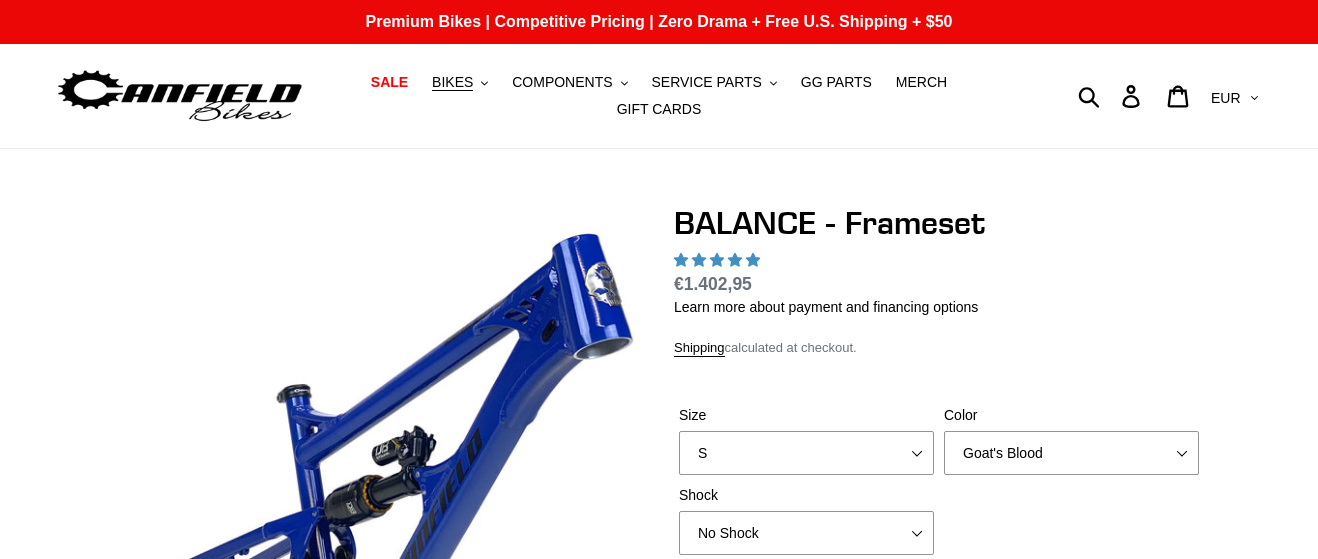 select on "Goat's Blood" 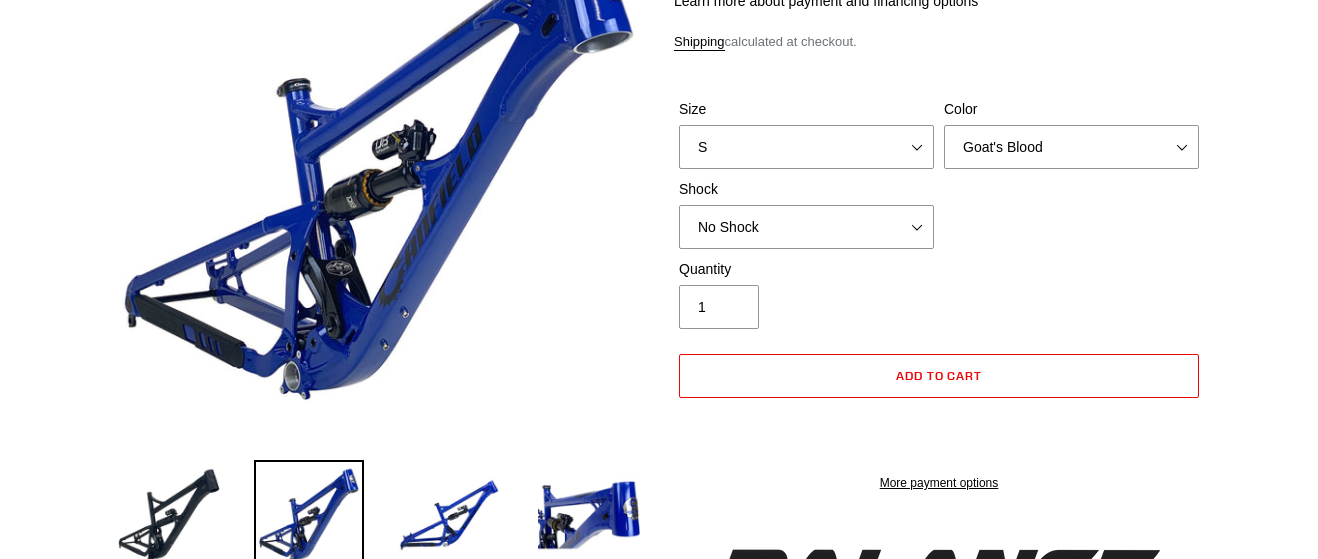 scroll, scrollTop: 306, scrollLeft: 0, axis: vertical 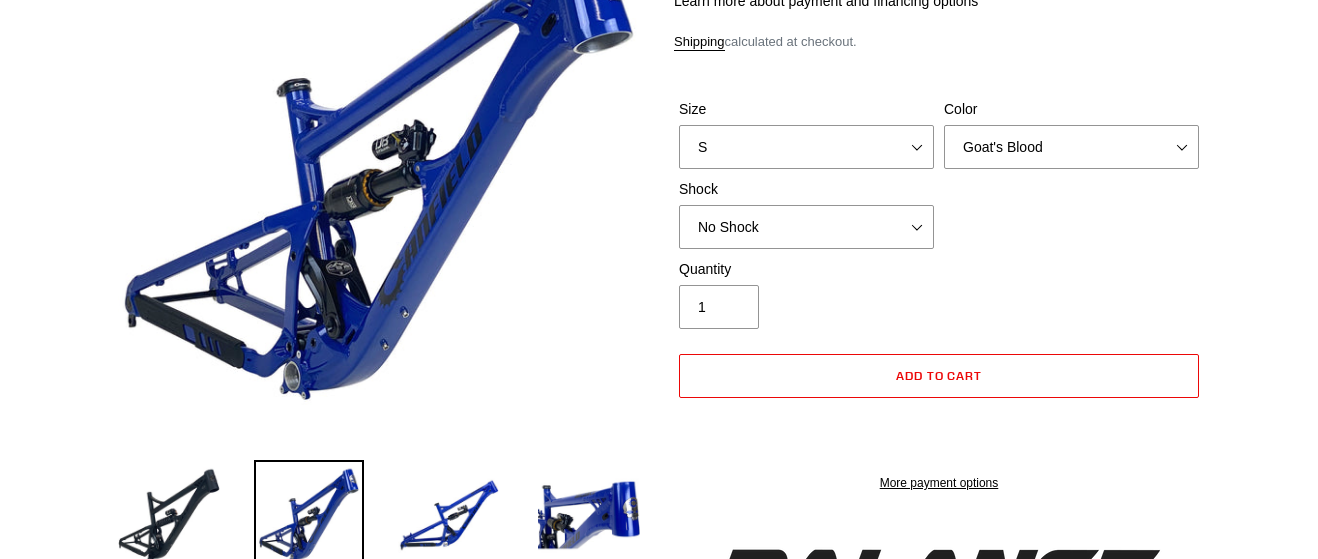 select on "highest-rating" 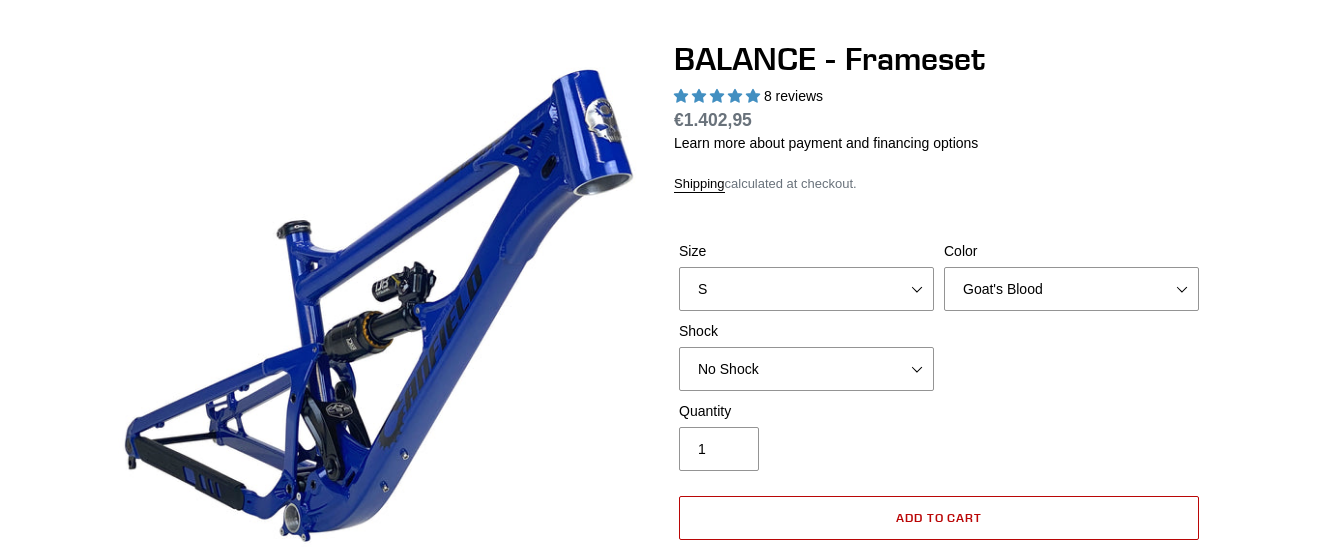 scroll, scrollTop: 102, scrollLeft: 0, axis: vertical 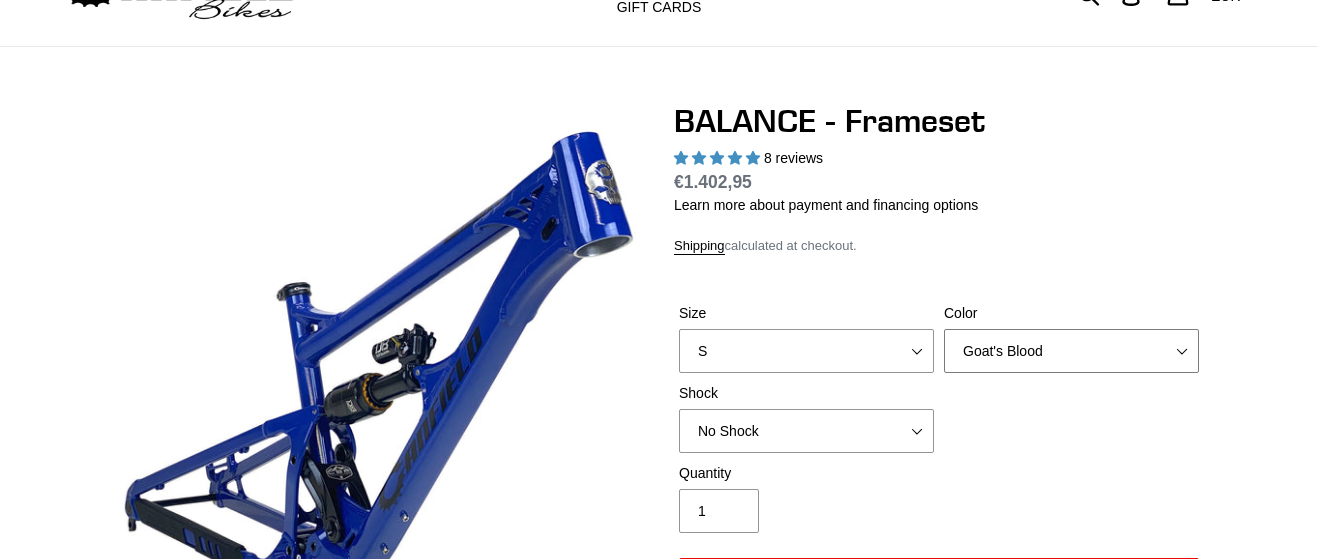 click on "Bomber Blue
Goat's Blood
Stealth Black" at bounding box center (1071, 351) 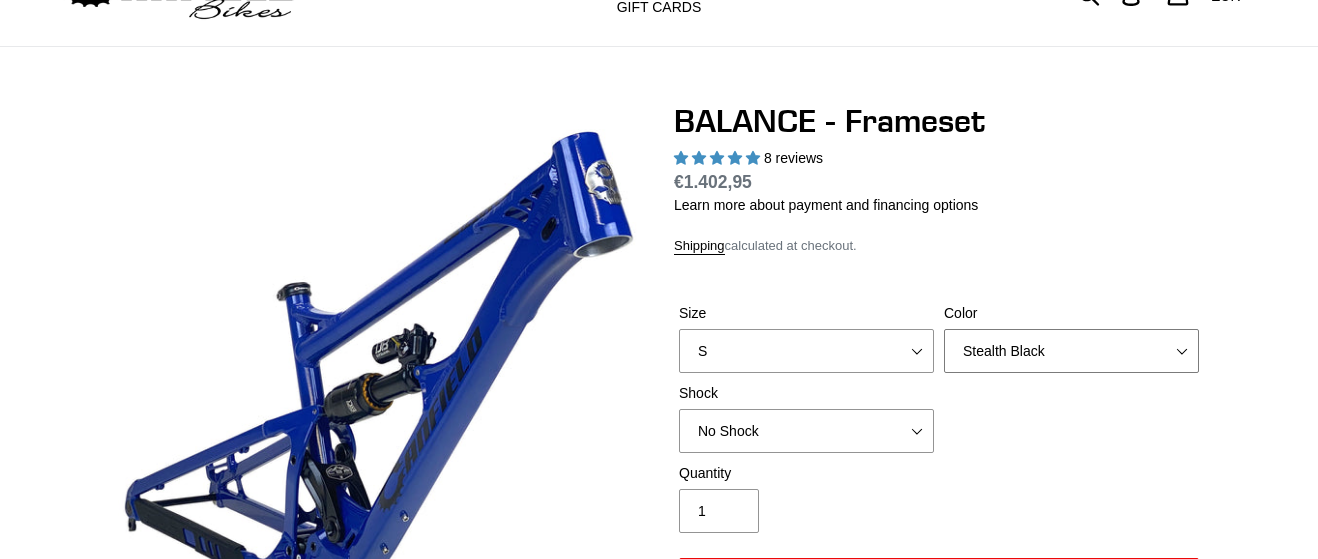 click on "Stealth Black" at bounding box center [0, 0] 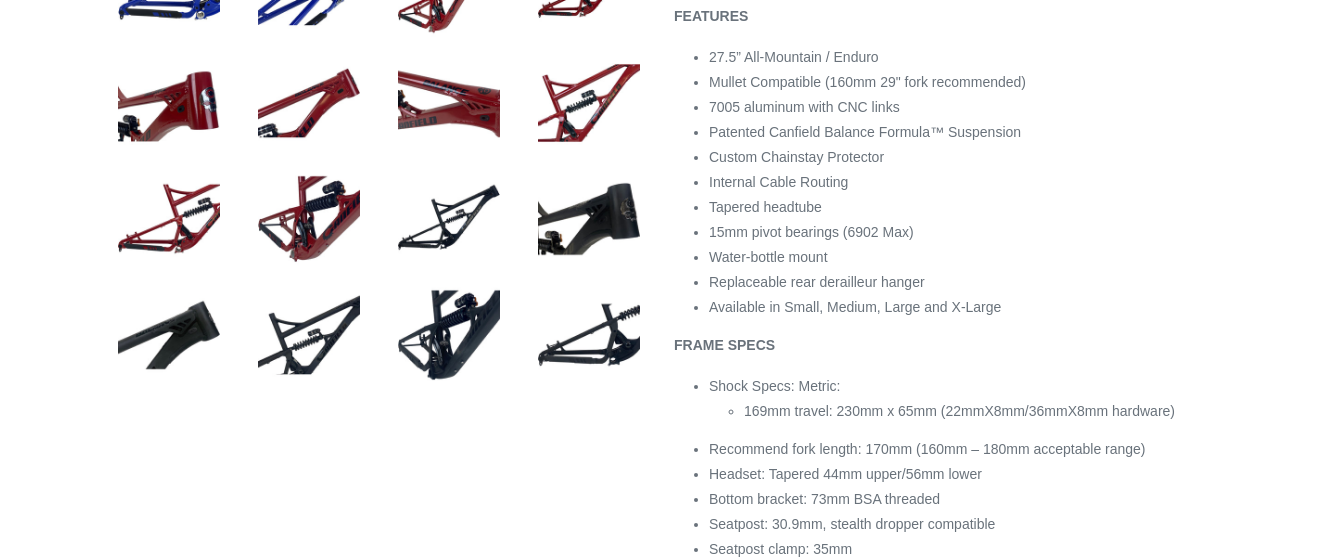 scroll, scrollTop: 1020, scrollLeft: 0, axis: vertical 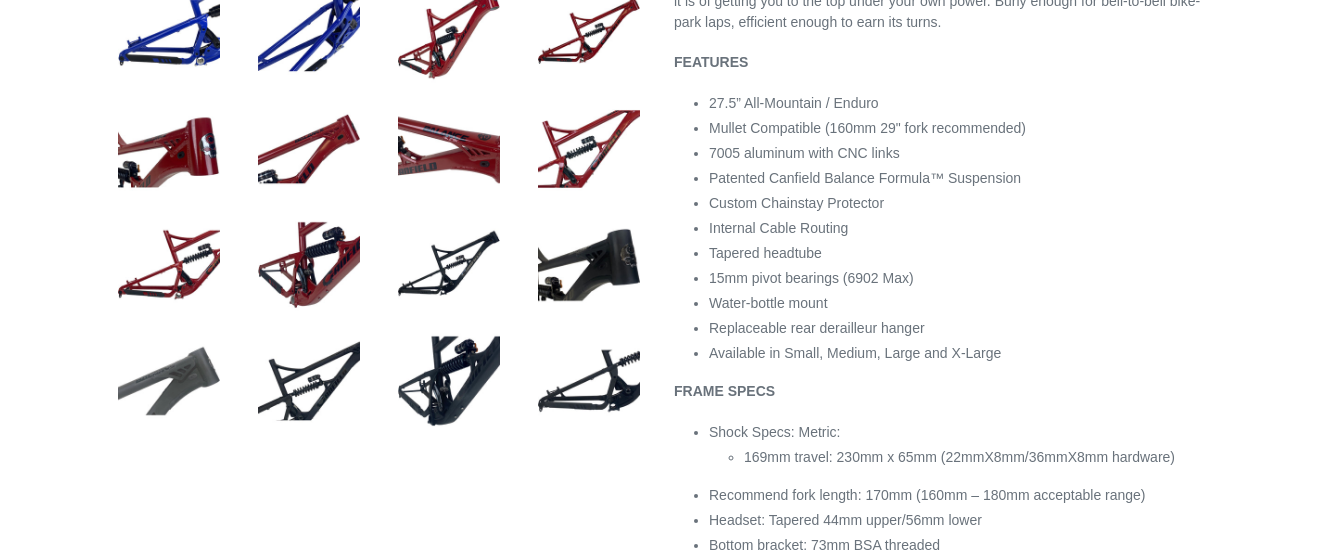 click at bounding box center [169, 381] 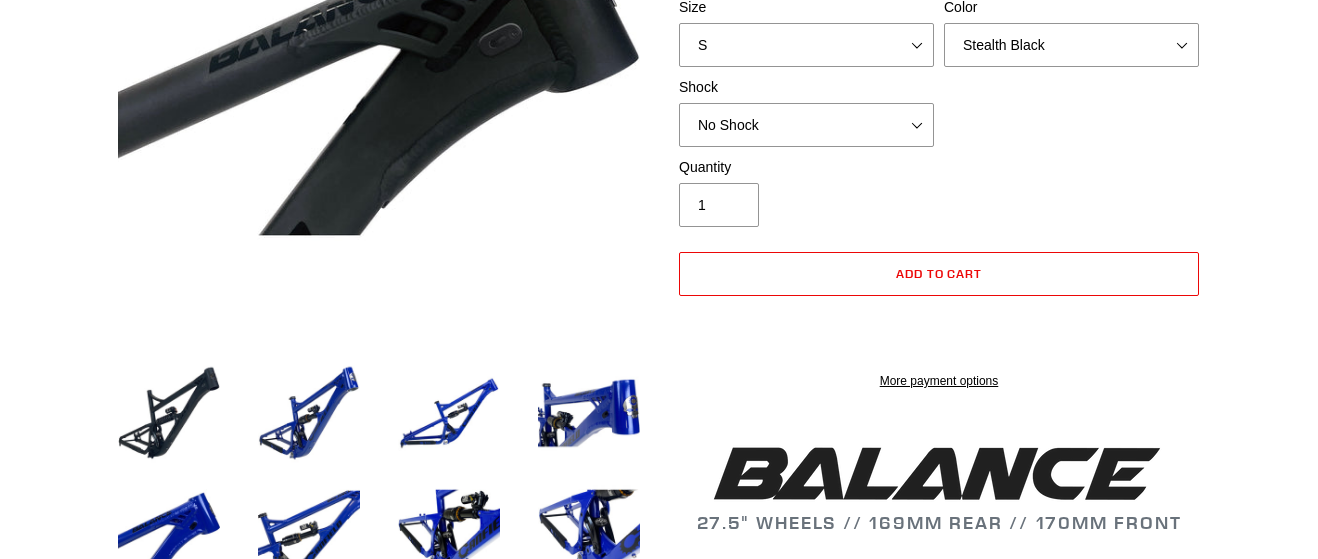 scroll, scrollTop: 0, scrollLeft: 0, axis: both 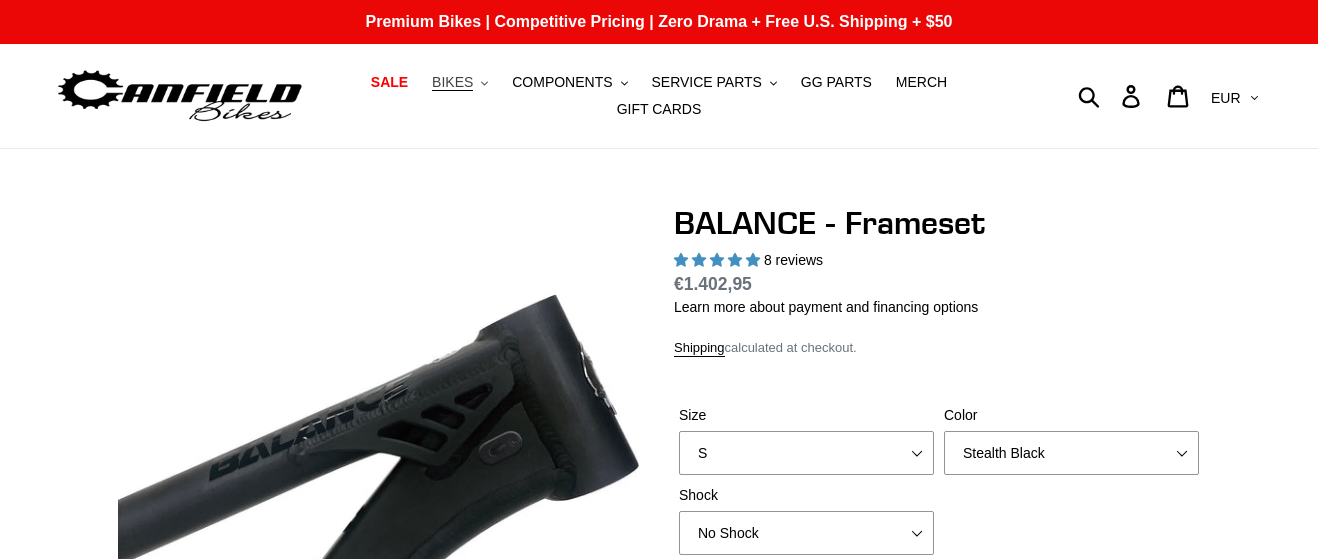 click on "BIKES" at bounding box center (452, 82) 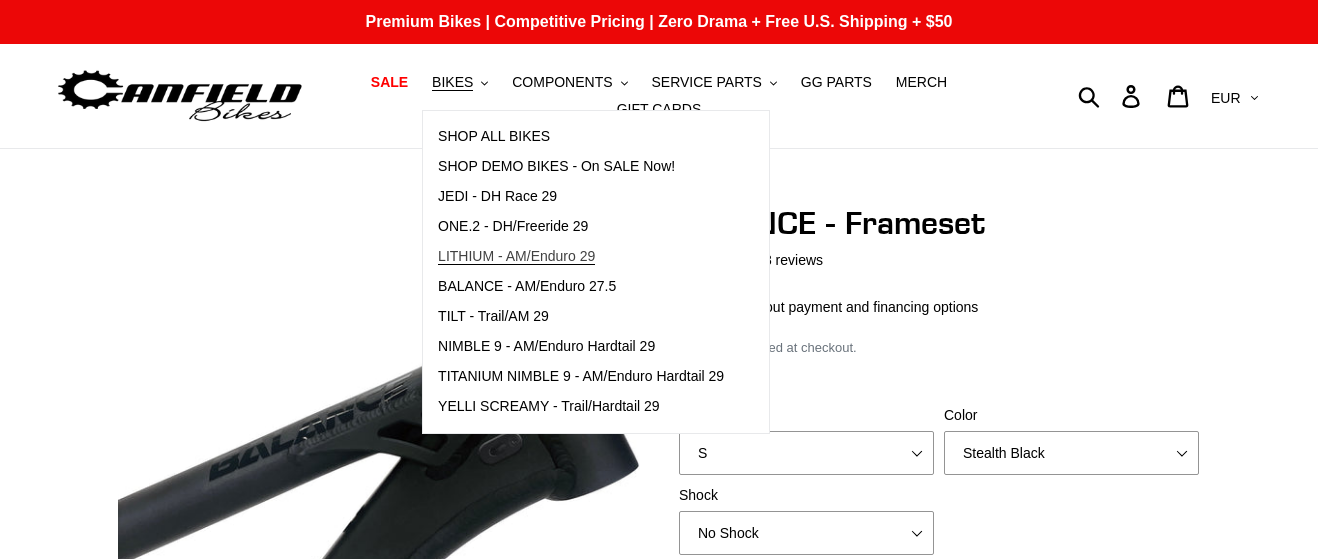 click on "LITHIUM - AM/Enduro 29" at bounding box center (516, 256) 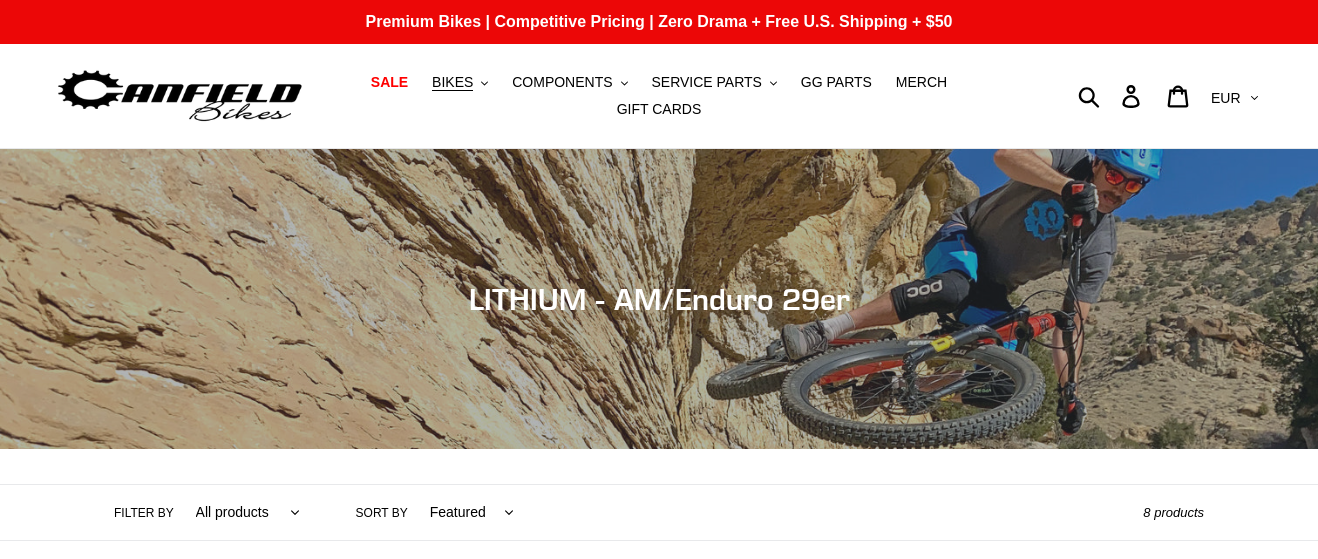 scroll, scrollTop: 612, scrollLeft: 0, axis: vertical 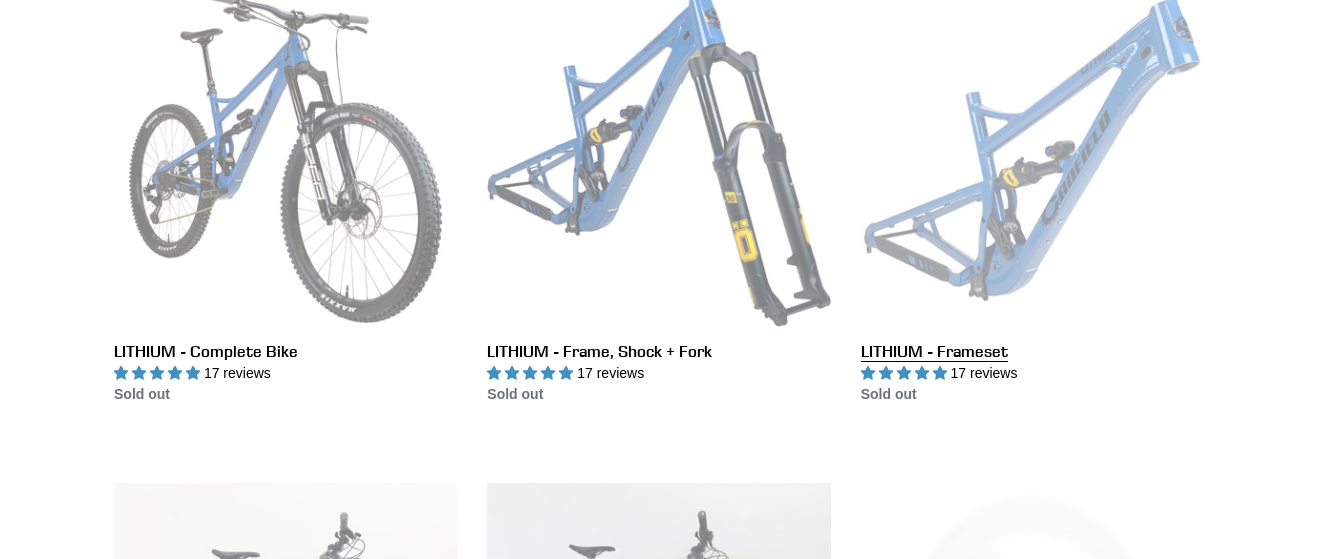 click on "LITHIUM - Frameset" at bounding box center [1032, 194] 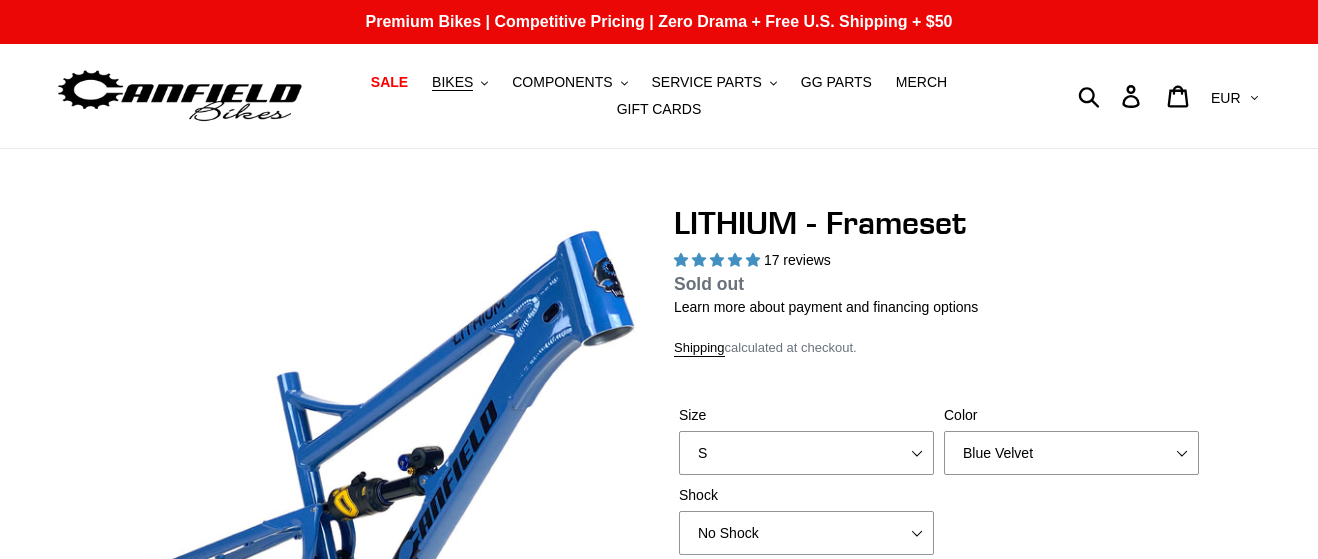 select on "highest-rating" 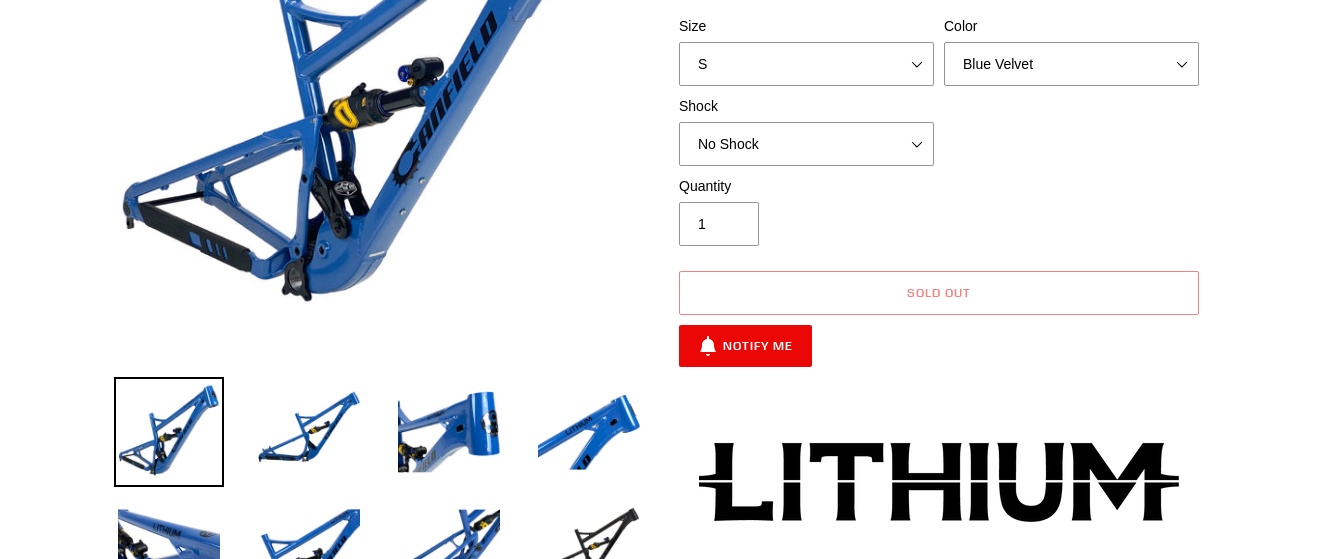 scroll, scrollTop: 306, scrollLeft: 0, axis: vertical 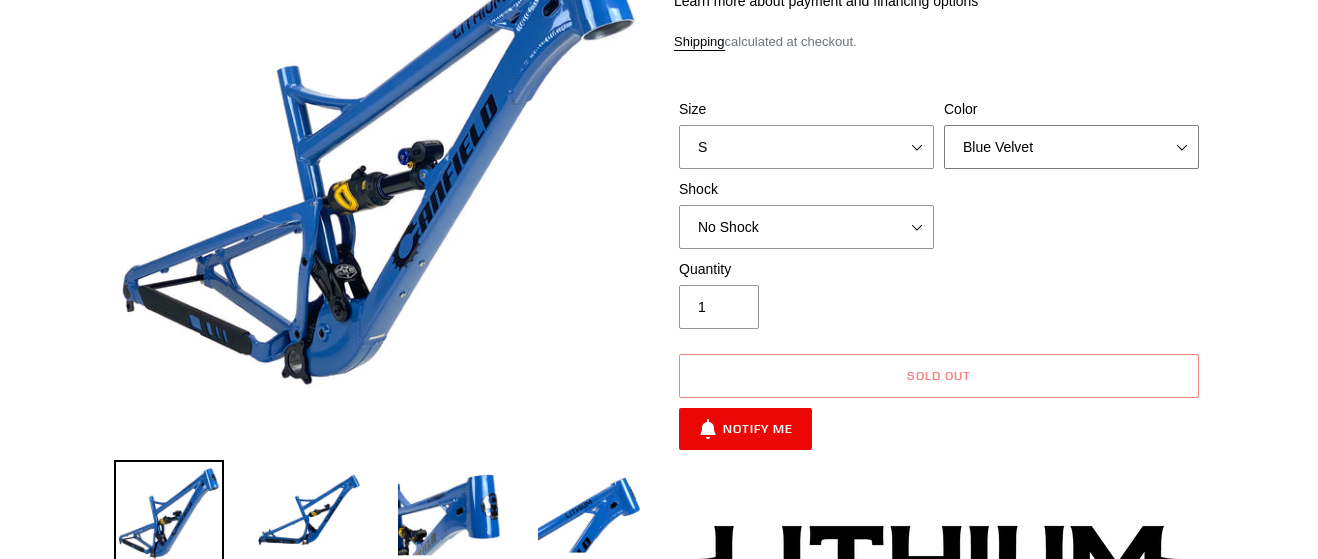 click on "Blue Velvet
Stealth Black" at bounding box center (1071, 147) 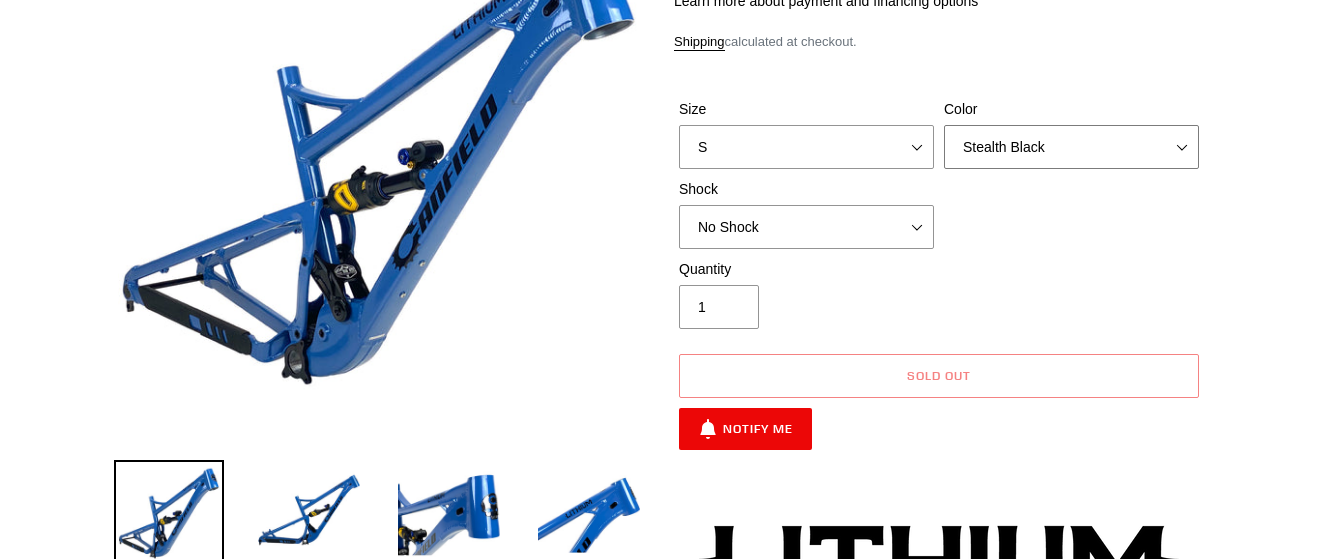 click on "Stealth Black" at bounding box center (0, 0) 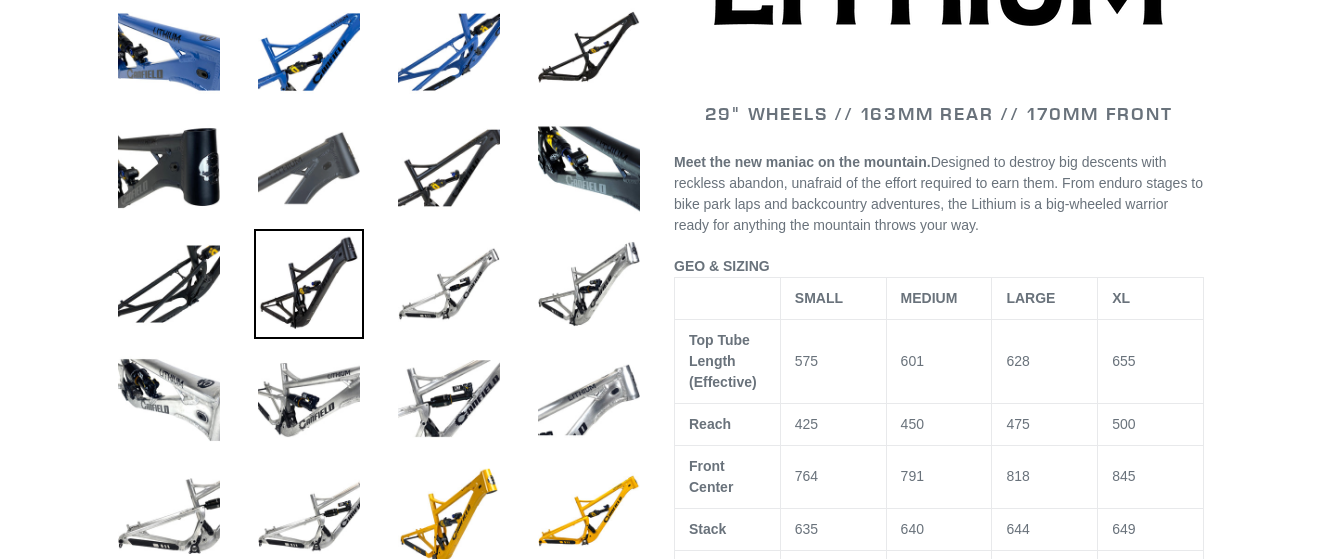 scroll, scrollTop: 918, scrollLeft: 0, axis: vertical 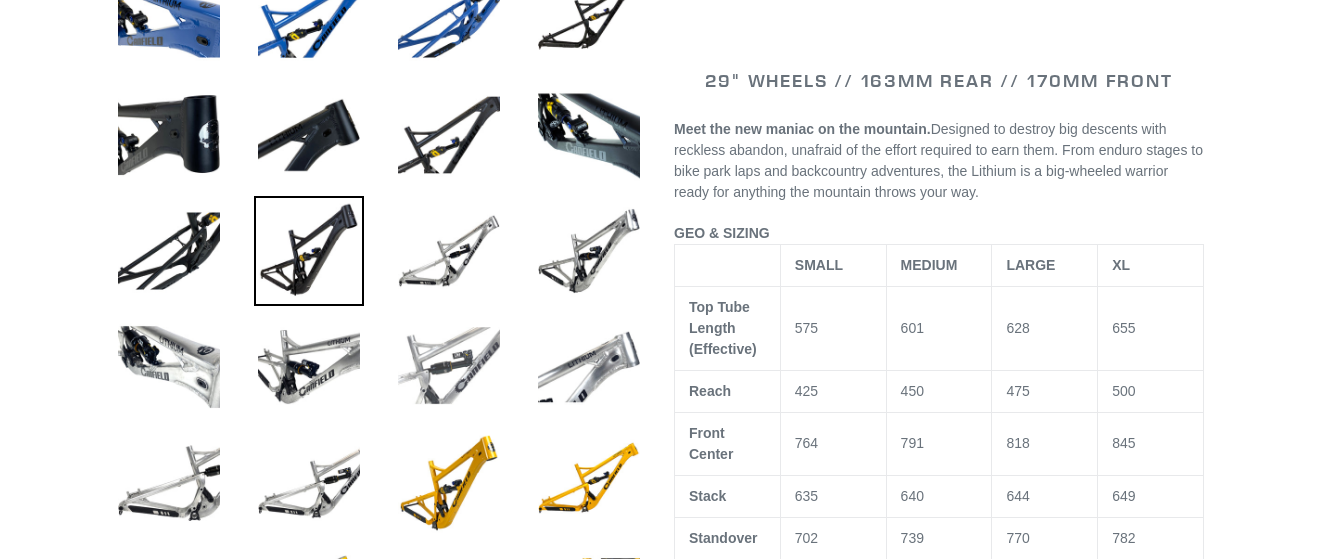 click at bounding box center (449, 367) 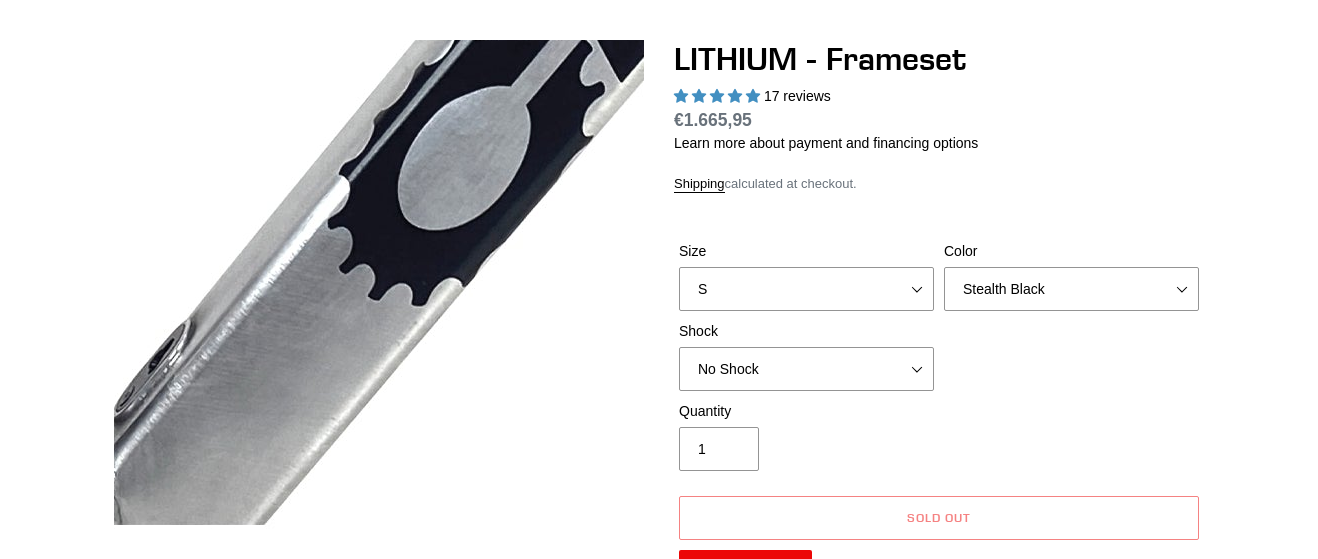 scroll, scrollTop: 102, scrollLeft: 0, axis: vertical 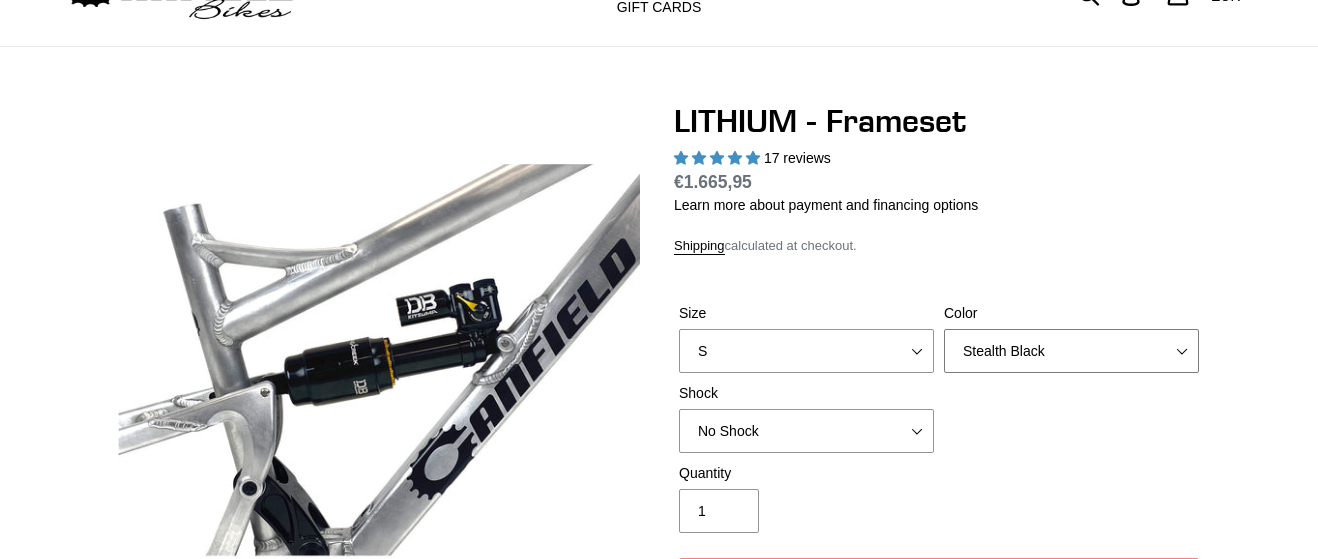 click on "Blue Velvet
Stealth Black" at bounding box center [1071, 351] 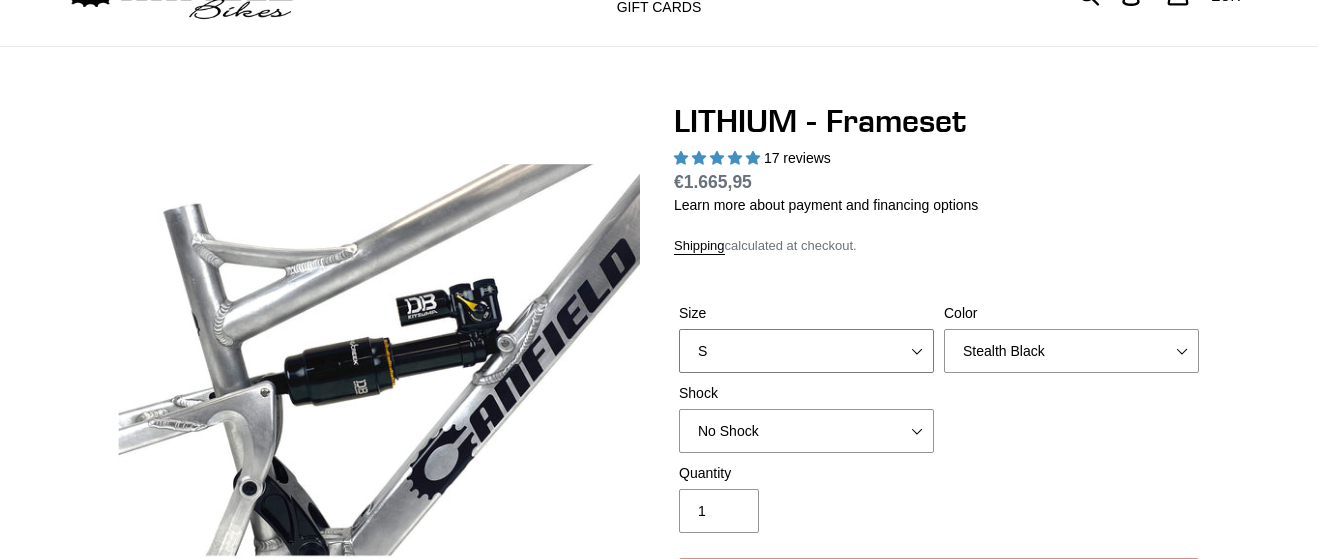 click on "S
M
L
XL" at bounding box center (806, 351) 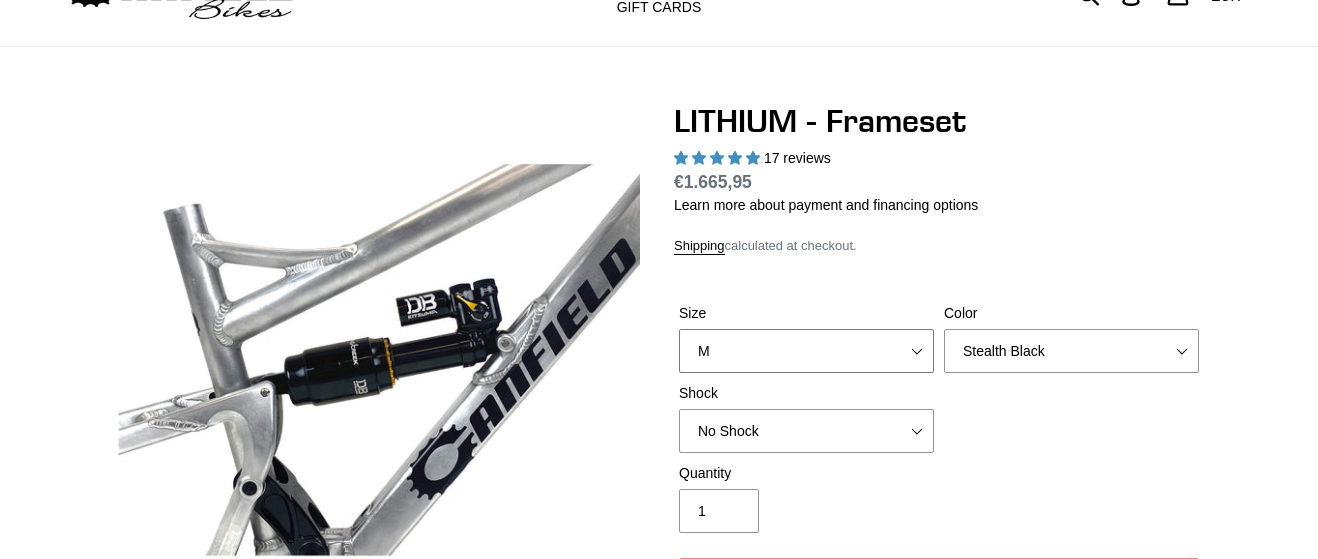 click on "M" at bounding box center [0, 0] 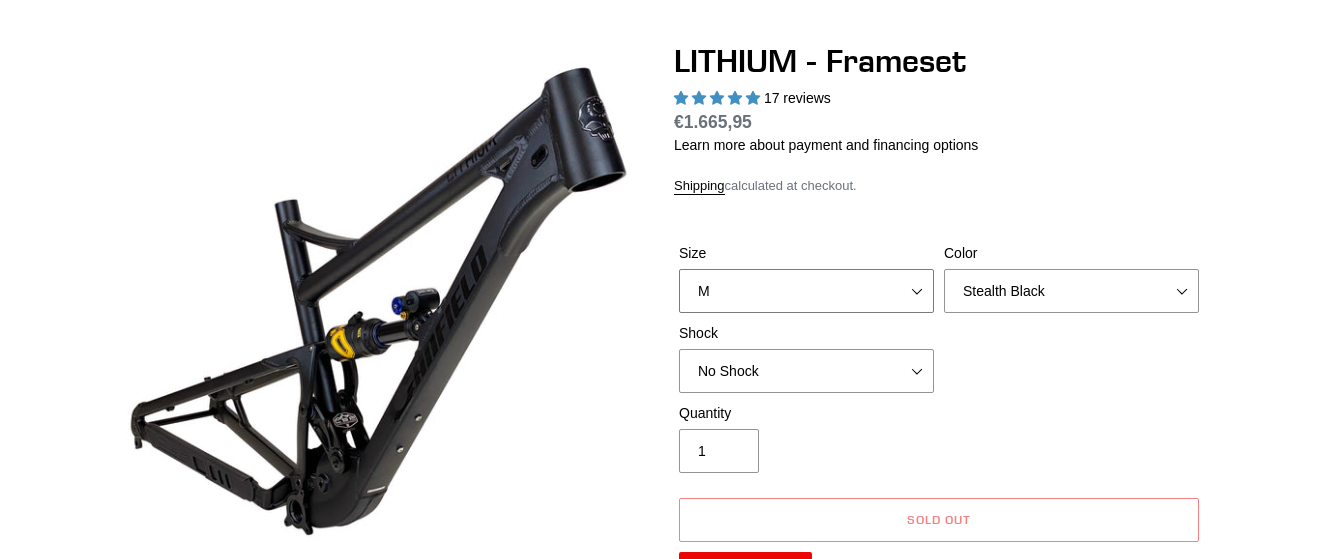 scroll, scrollTop: 204, scrollLeft: 0, axis: vertical 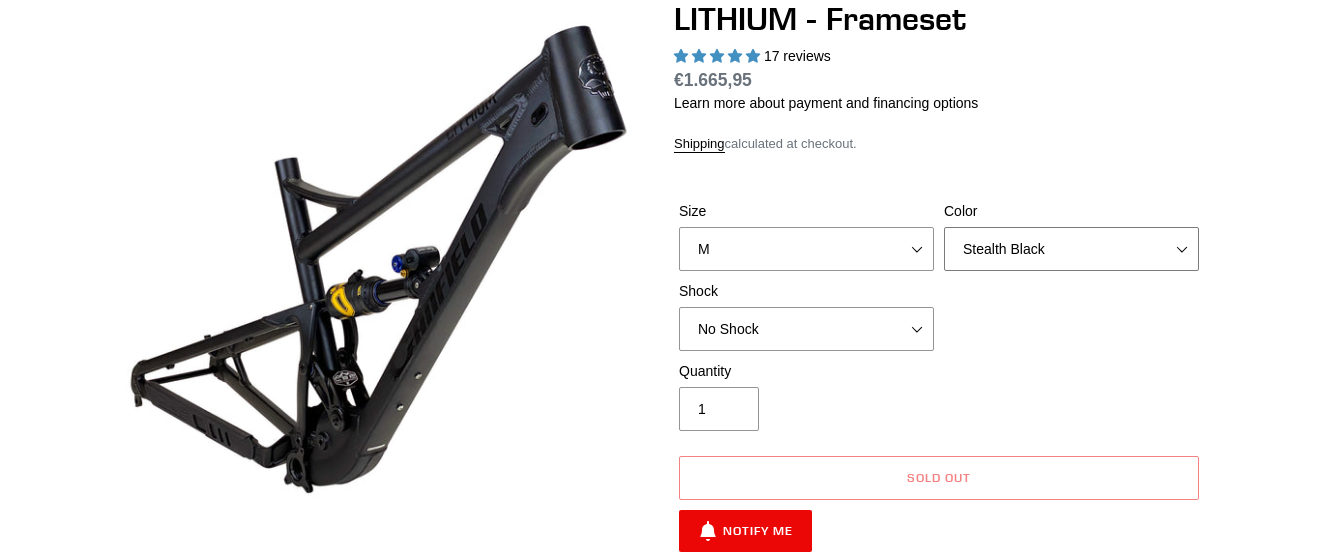 click on "Blue Velvet
Stealth Black" at bounding box center (1071, 249) 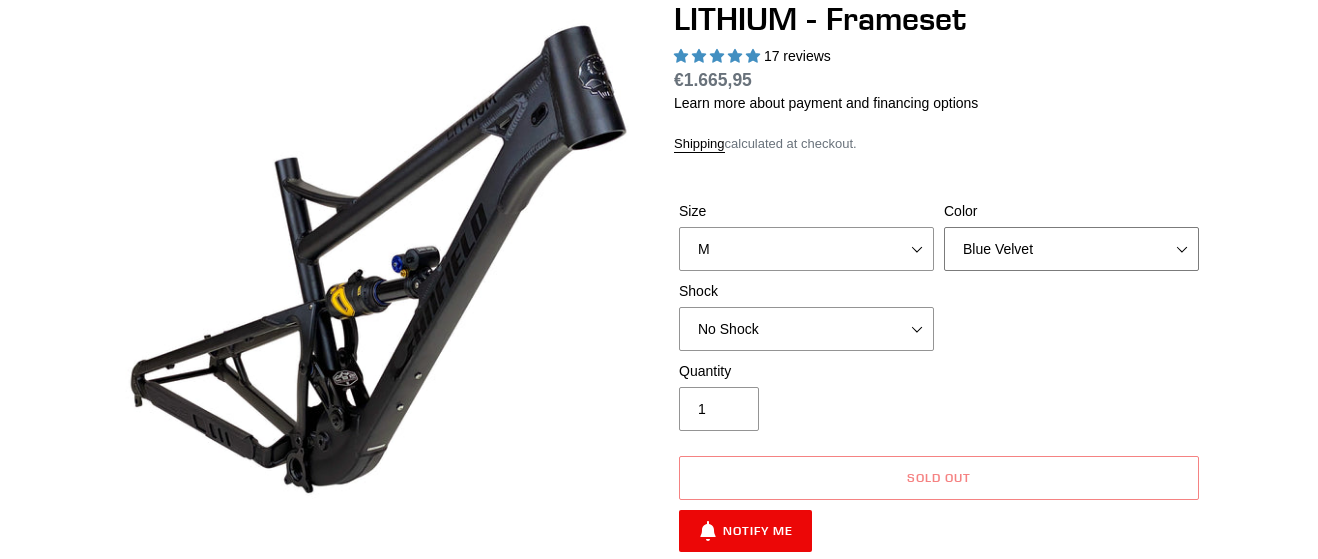 click on "Blue Velvet" at bounding box center (0, 0) 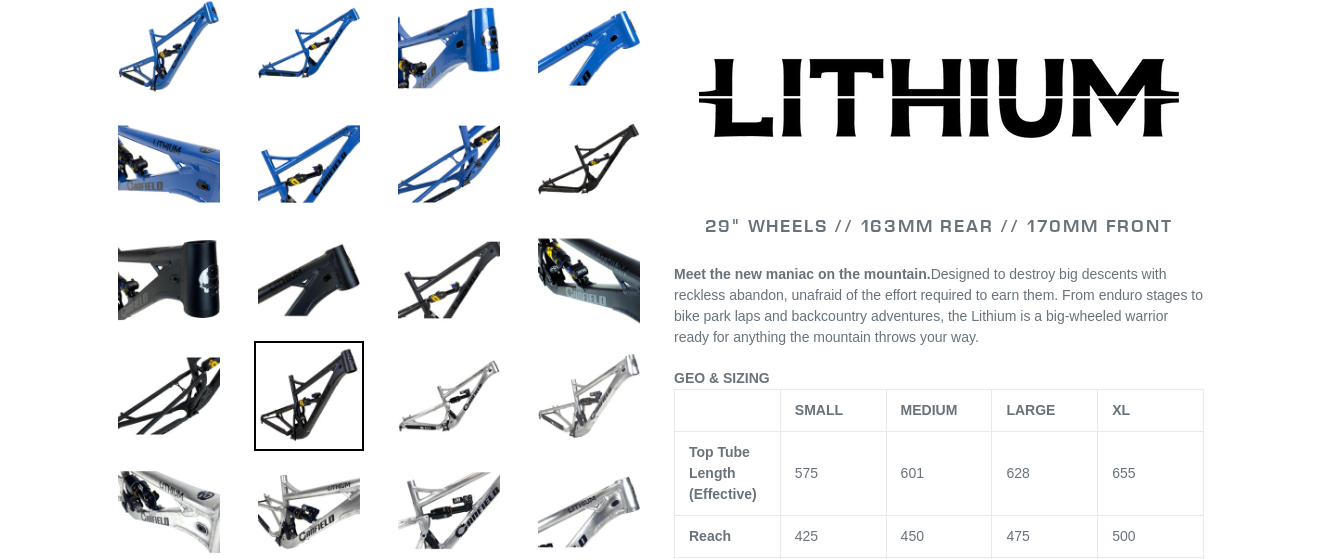 scroll, scrollTop: 816, scrollLeft: 0, axis: vertical 